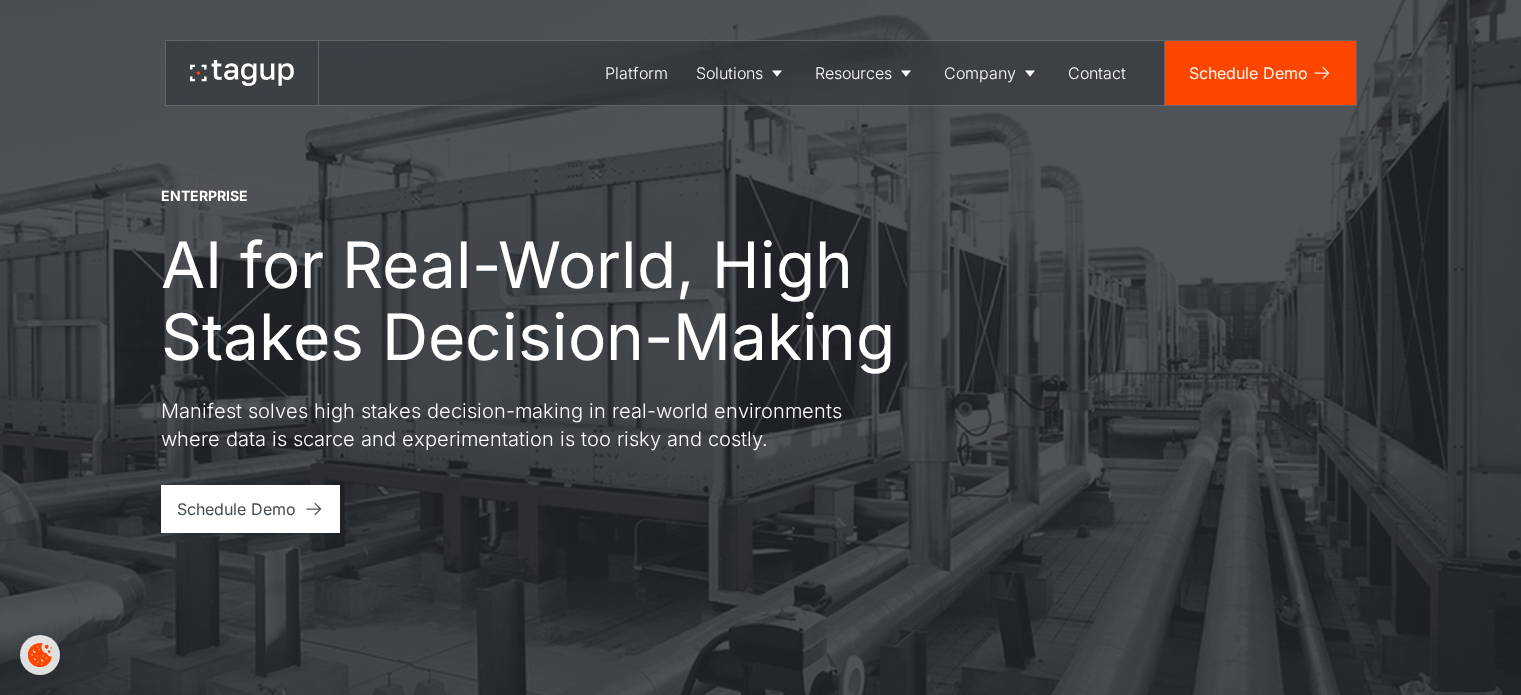 scroll, scrollTop: 876, scrollLeft: 0, axis: vertical 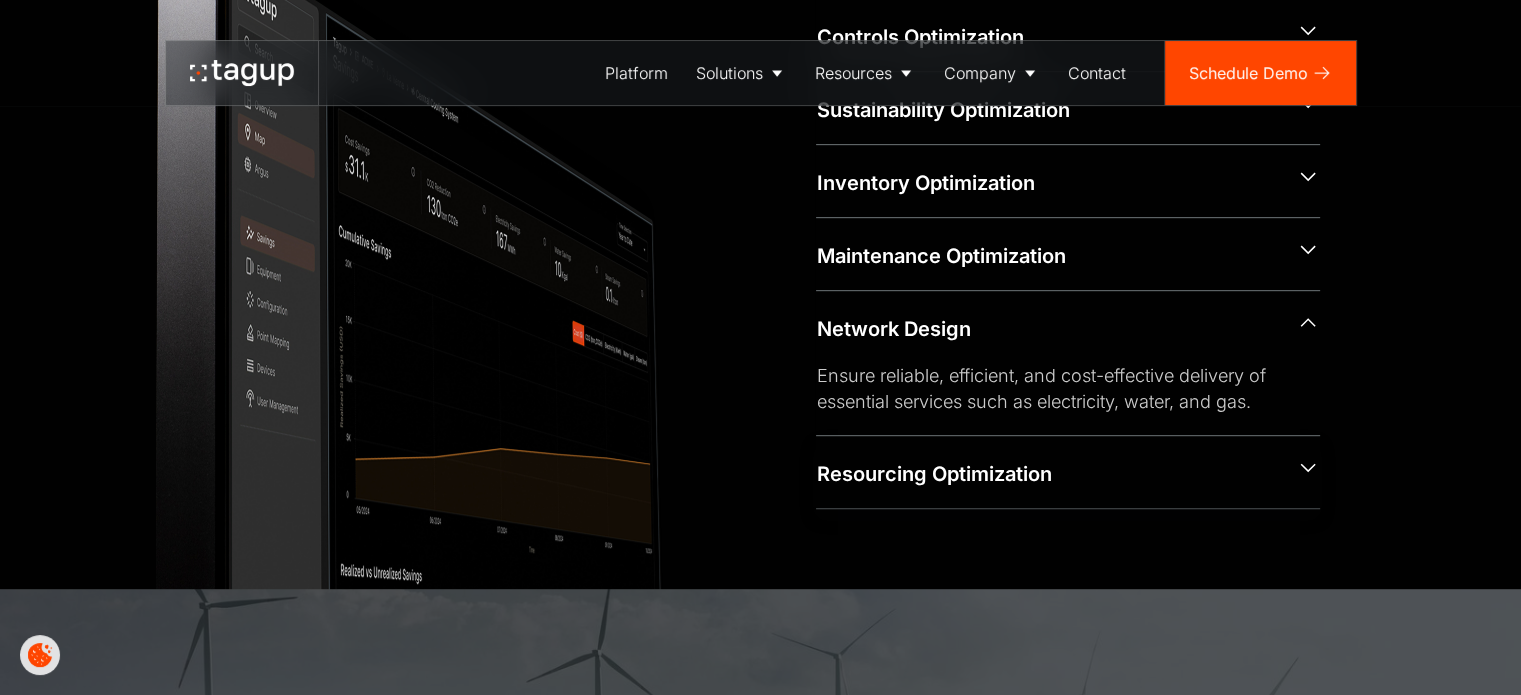click on "Resourcing Optimization" at bounding box center (1048, 474) 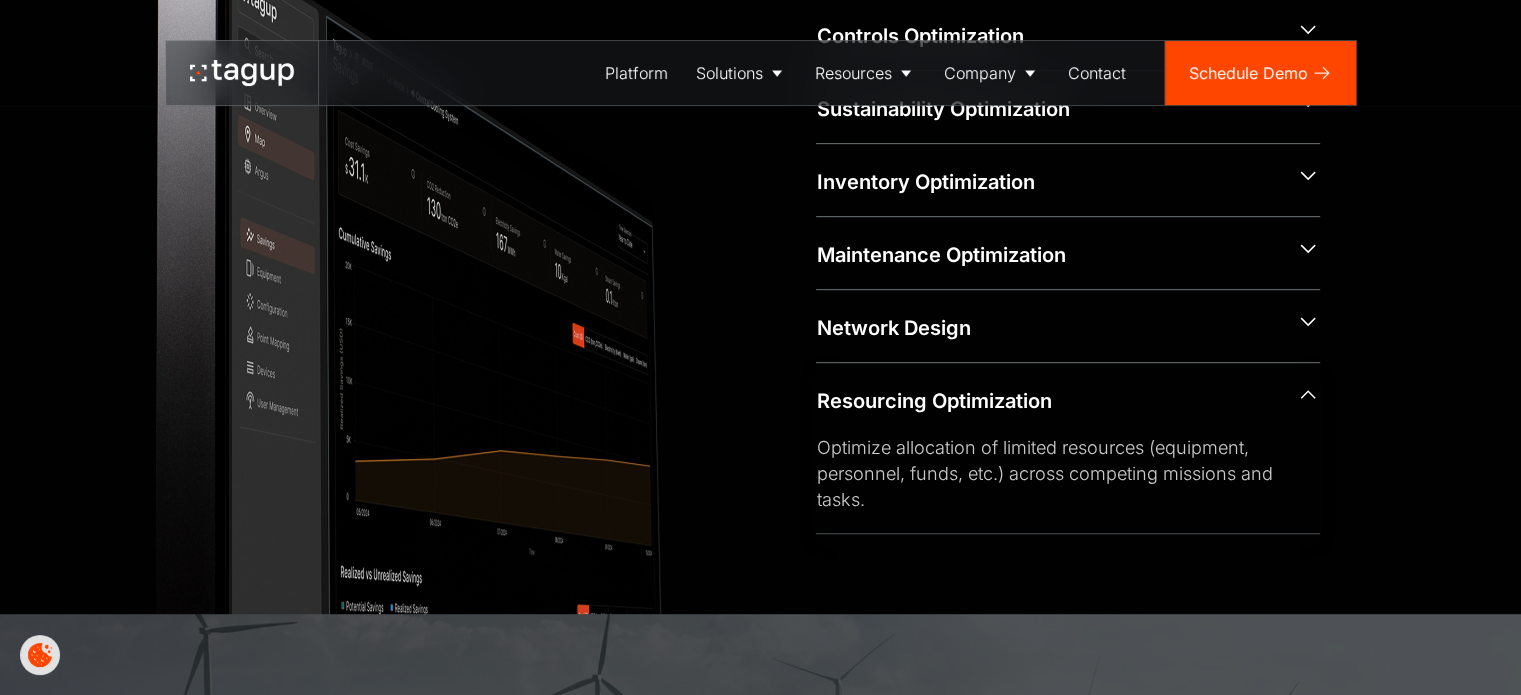 scroll, scrollTop: 988, scrollLeft: 0, axis: vertical 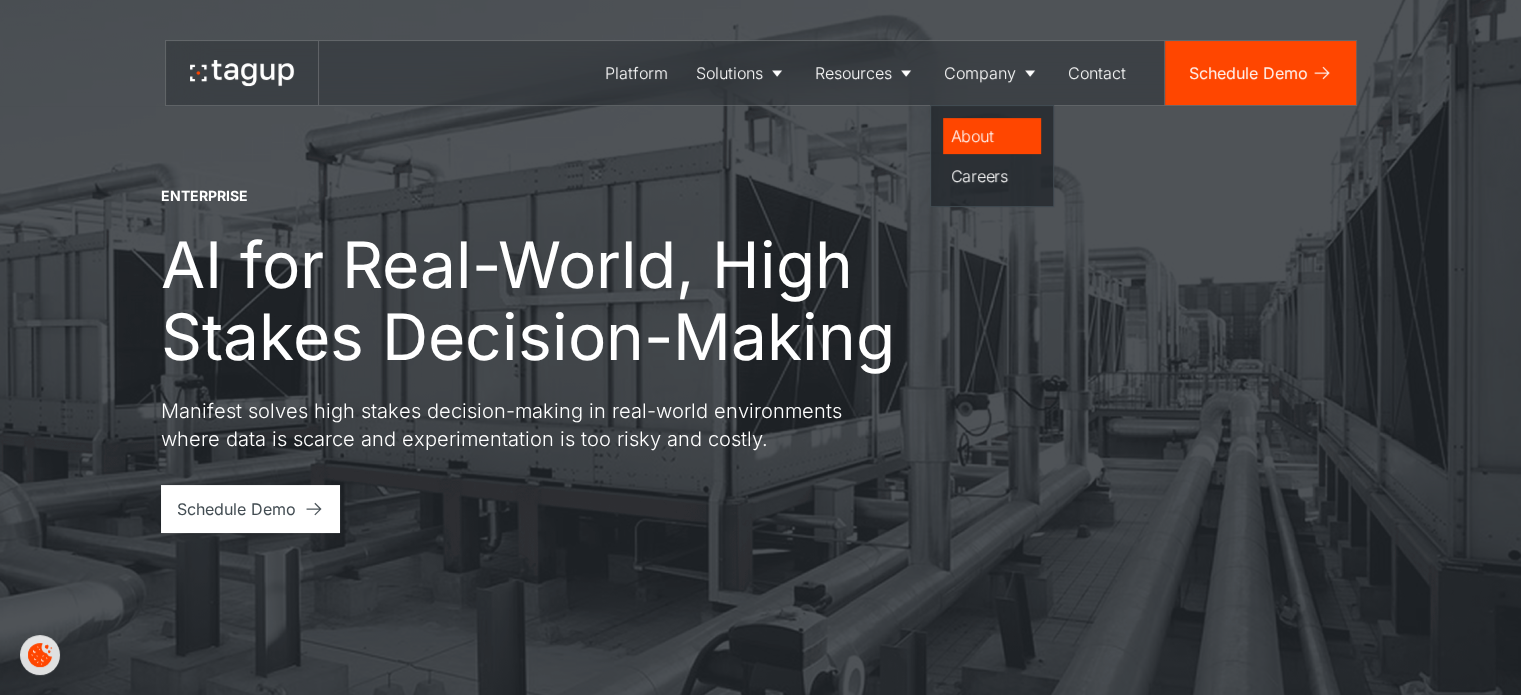 click on "About" at bounding box center [992, 136] 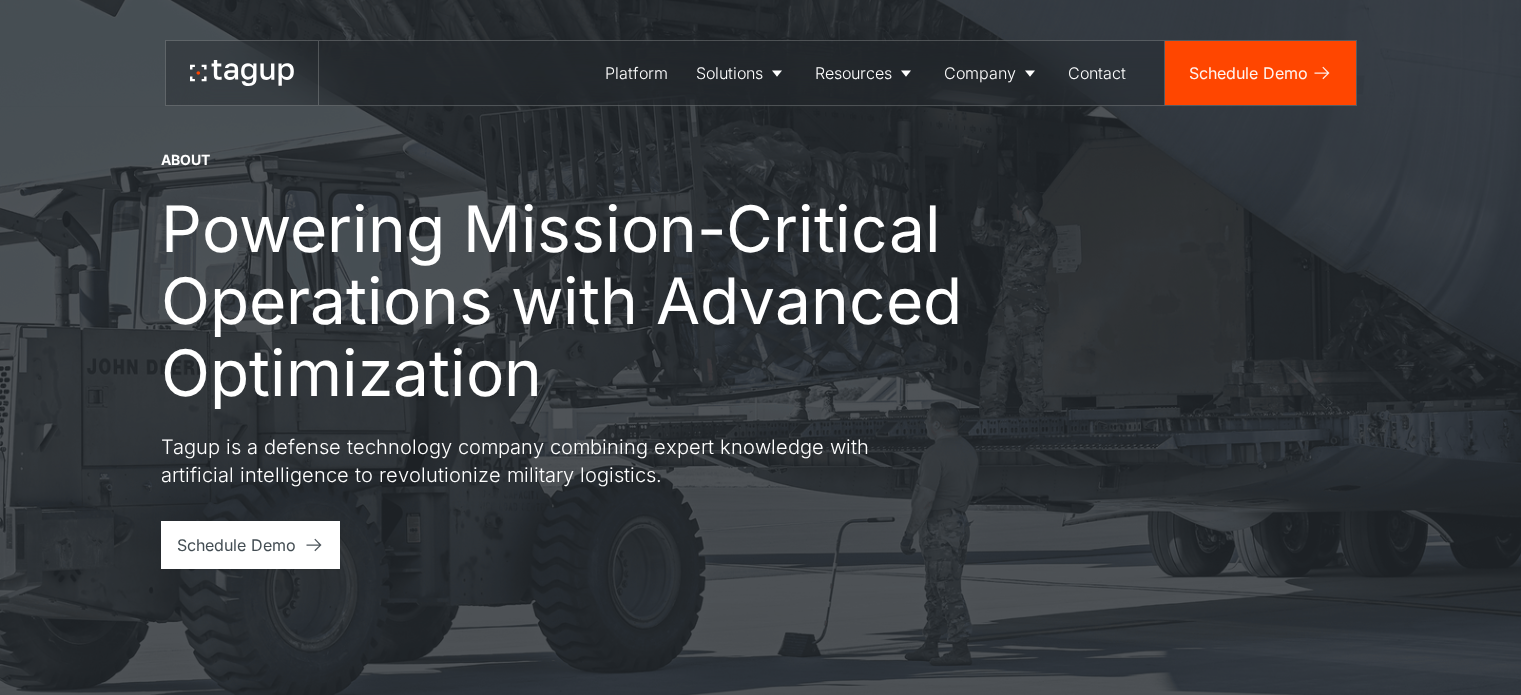 scroll, scrollTop: 0, scrollLeft: 0, axis: both 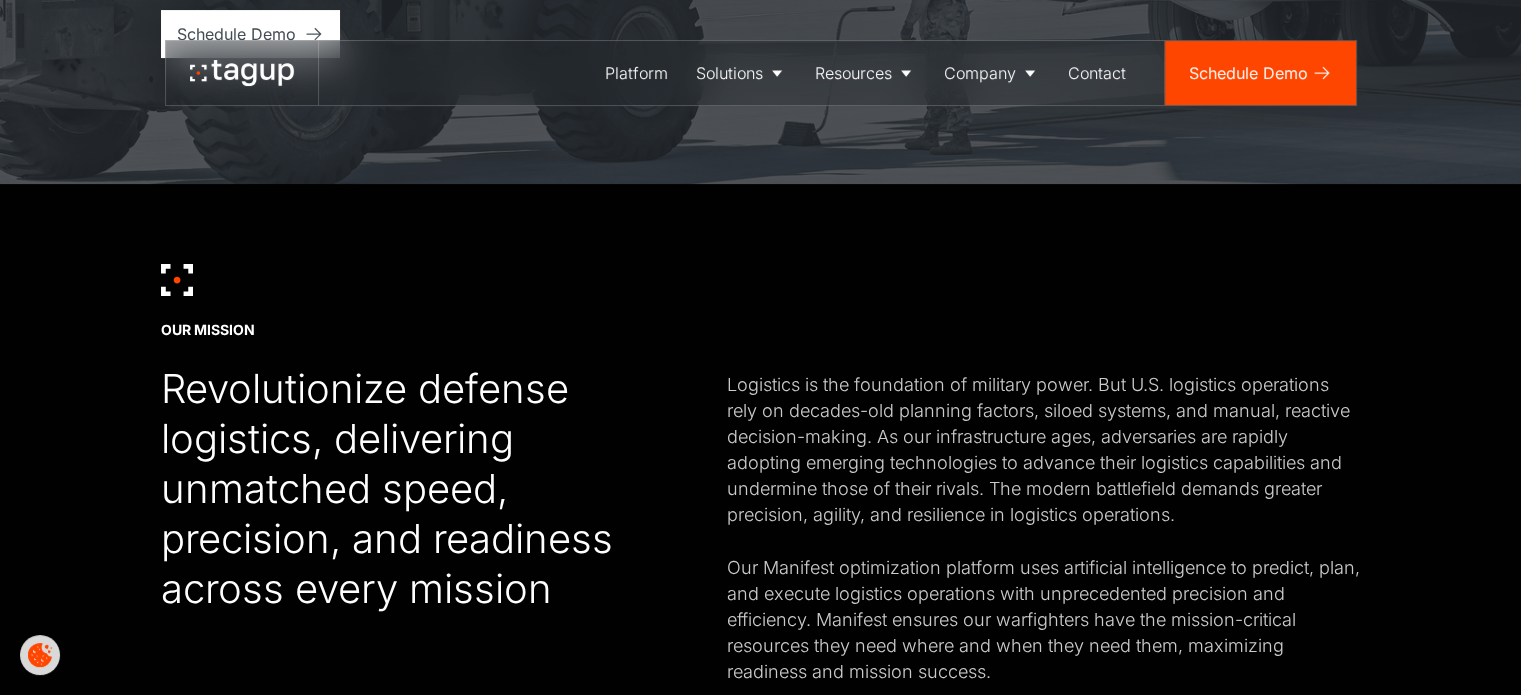 click on "Platform Solutions Solutions
Defense Enterprise Resources
Resource Library Newsroom Resources Resources
Resource Library Case Studies Blog Company
About Partners Careers Security Company Contact
Schedule demo
Schedule Demo
About Powering Mission-Critical Operations with Advanced Optimization Tagup is a defense technology company combining expert knowledge with artificial intelligence to revolutionize military logistics. Schedule Demo
OUR MISSION Revolutionize defense logistics, delivering unmatched speed, precision, and readiness across every mission Our Manifest optimization platform uses artificial intelligence to predict, plan, and execute logistics operations with unprecedented precision and efficiency. Manifest ensures our warfighters have the mission-critical resources they need where and when they need them, maximizing readiness and mission success. Our mission 20% average reduction in operating costs for clients" at bounding box center (760, -164) 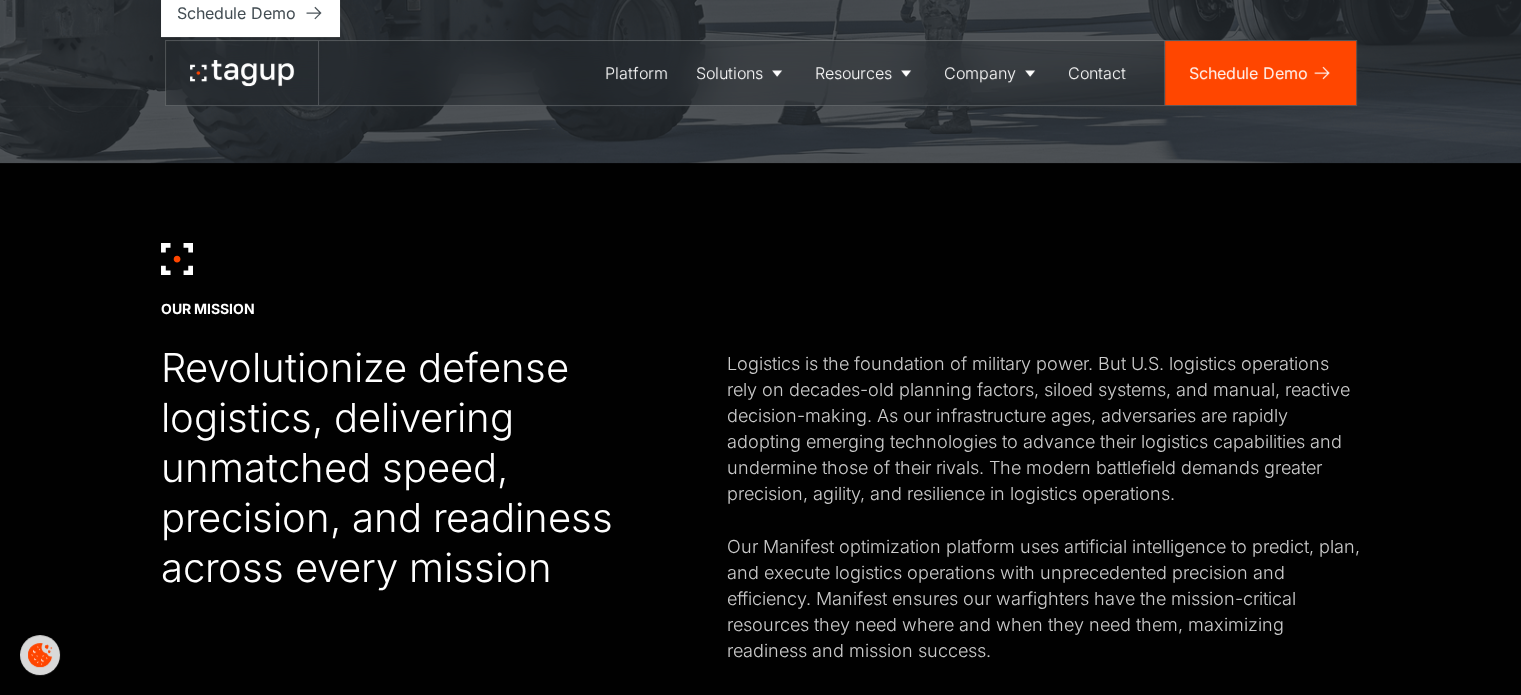 scroll, scrollTop: 572, scrollLeft: 0, axis: vertical 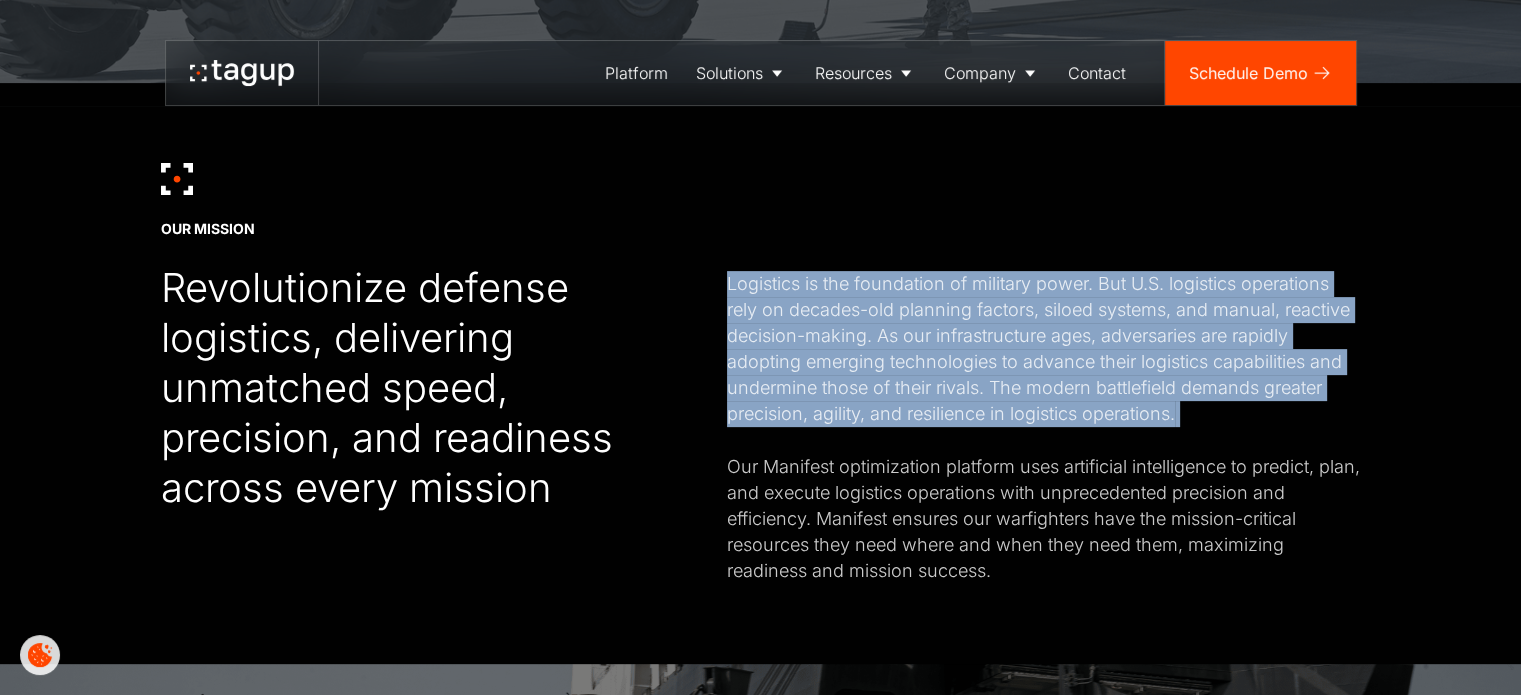 drag, startPoint x: 727, startPoint y: 285, endPoint x: 1216, endPoint y: 431, distance: 510.3303 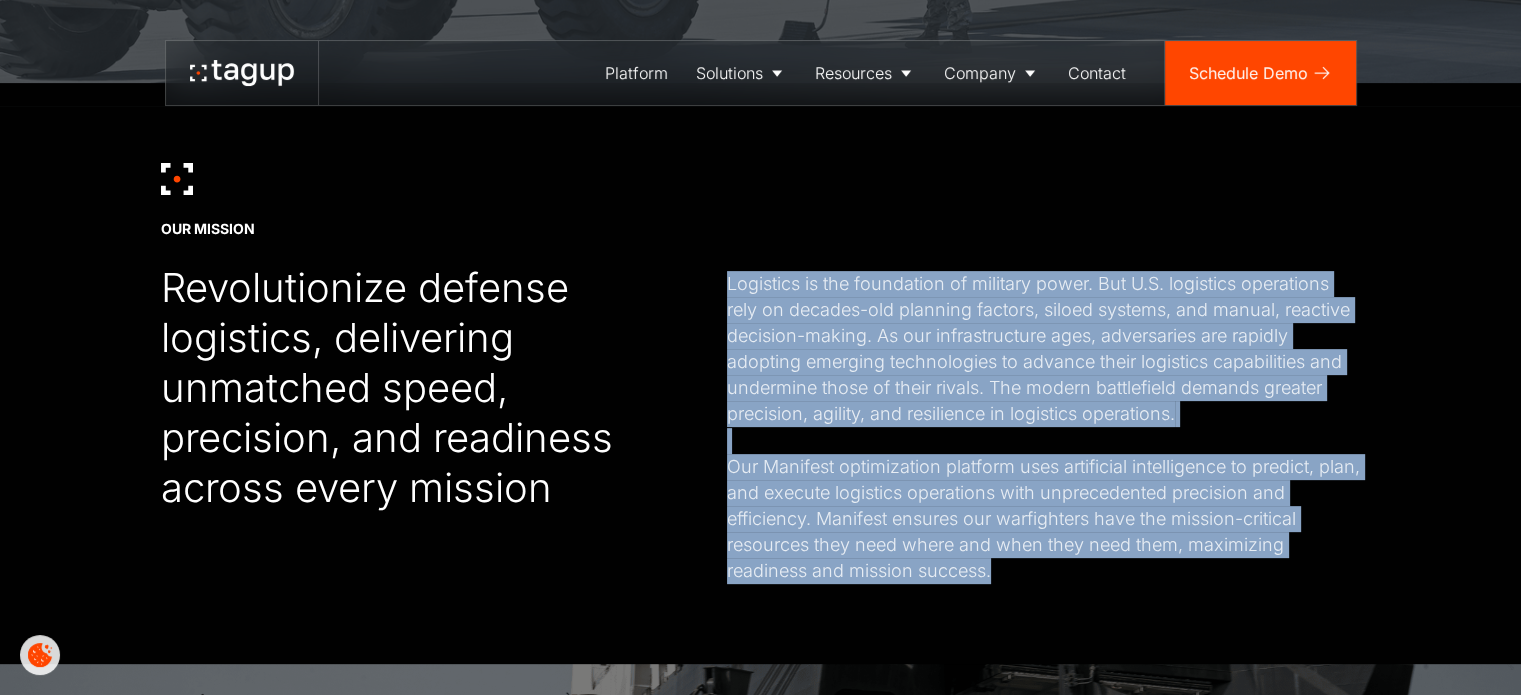 drag, startPoint x: 1000, startPoint y: 574, endPoint x: 726, endPoint y: 286, distance: 397.5173 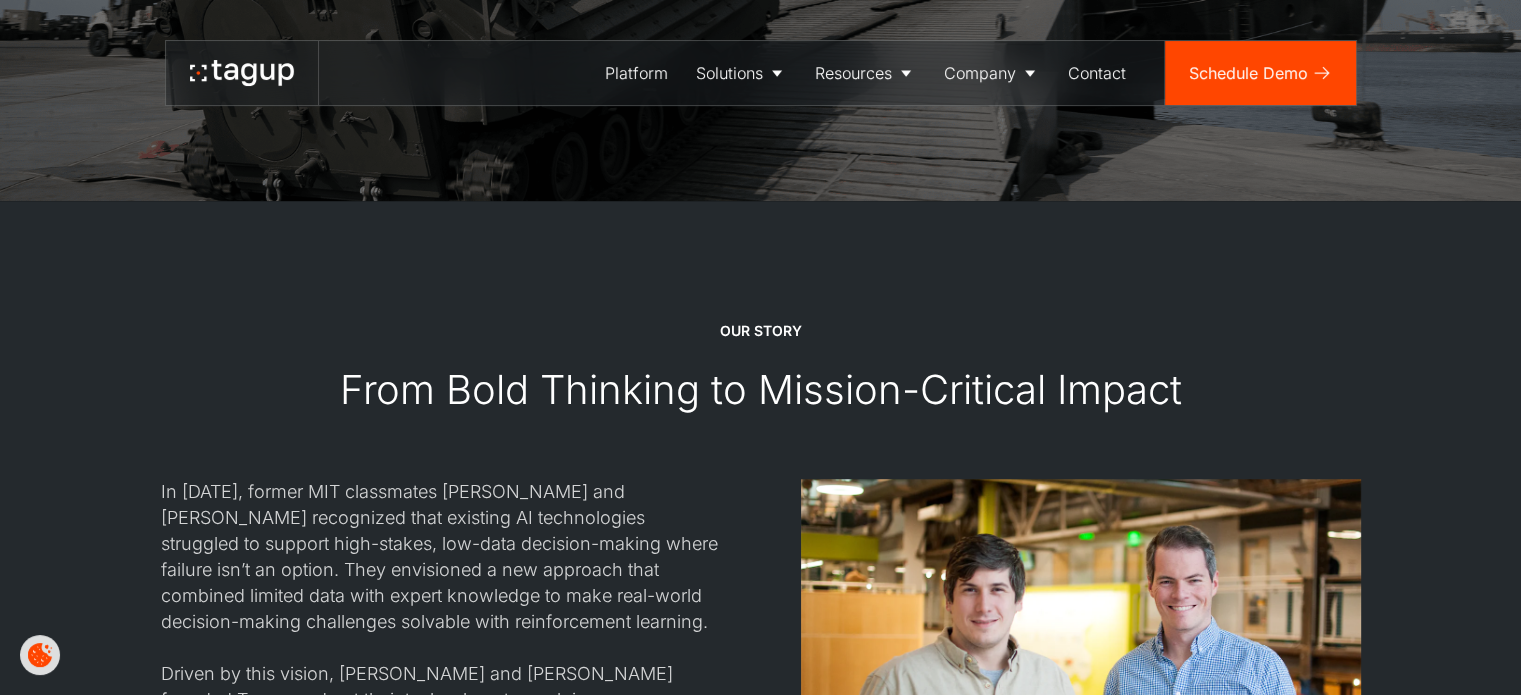 scroll, scrollTop: 1556, scrollLeft: 0, axis: vertical 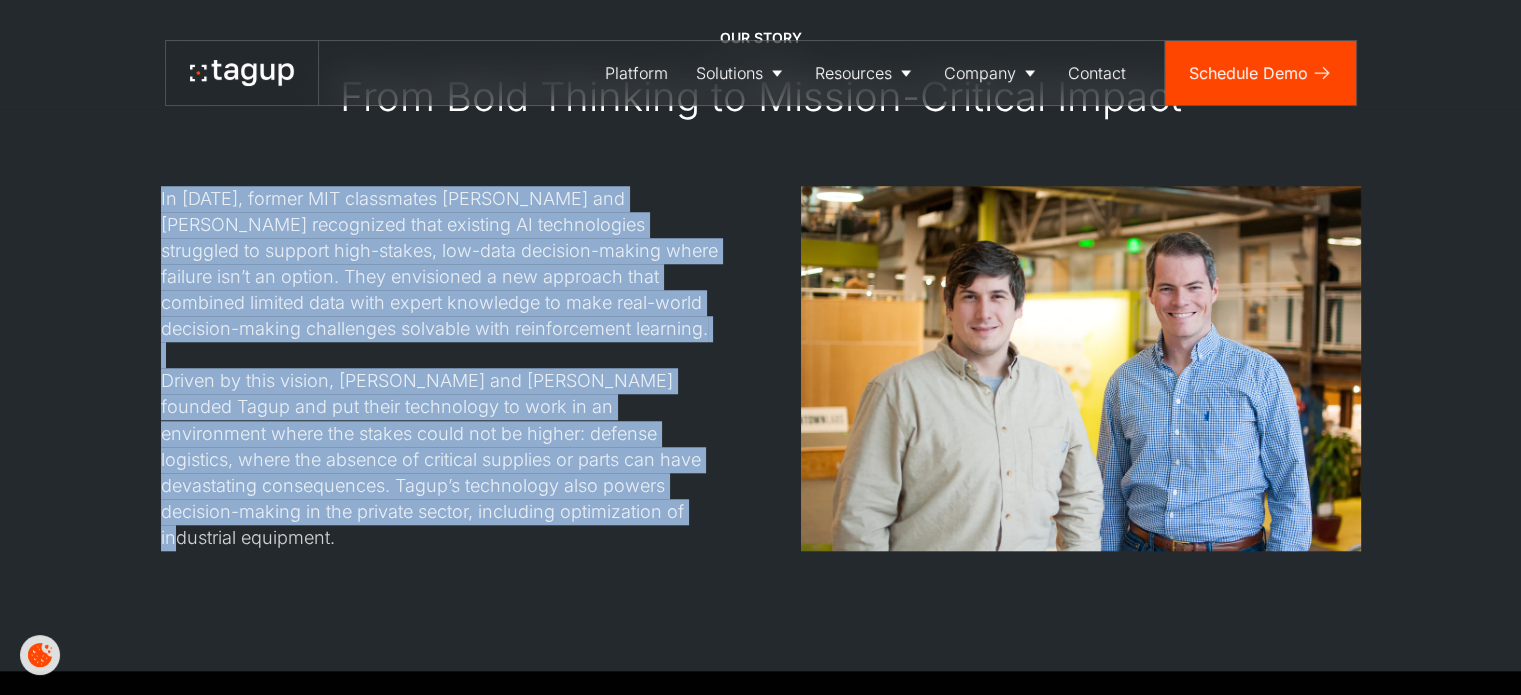 drag, startPoint x: 484, startPoint y: 516, endPoint x: 156, endPoint y: 195, distance: 458.939 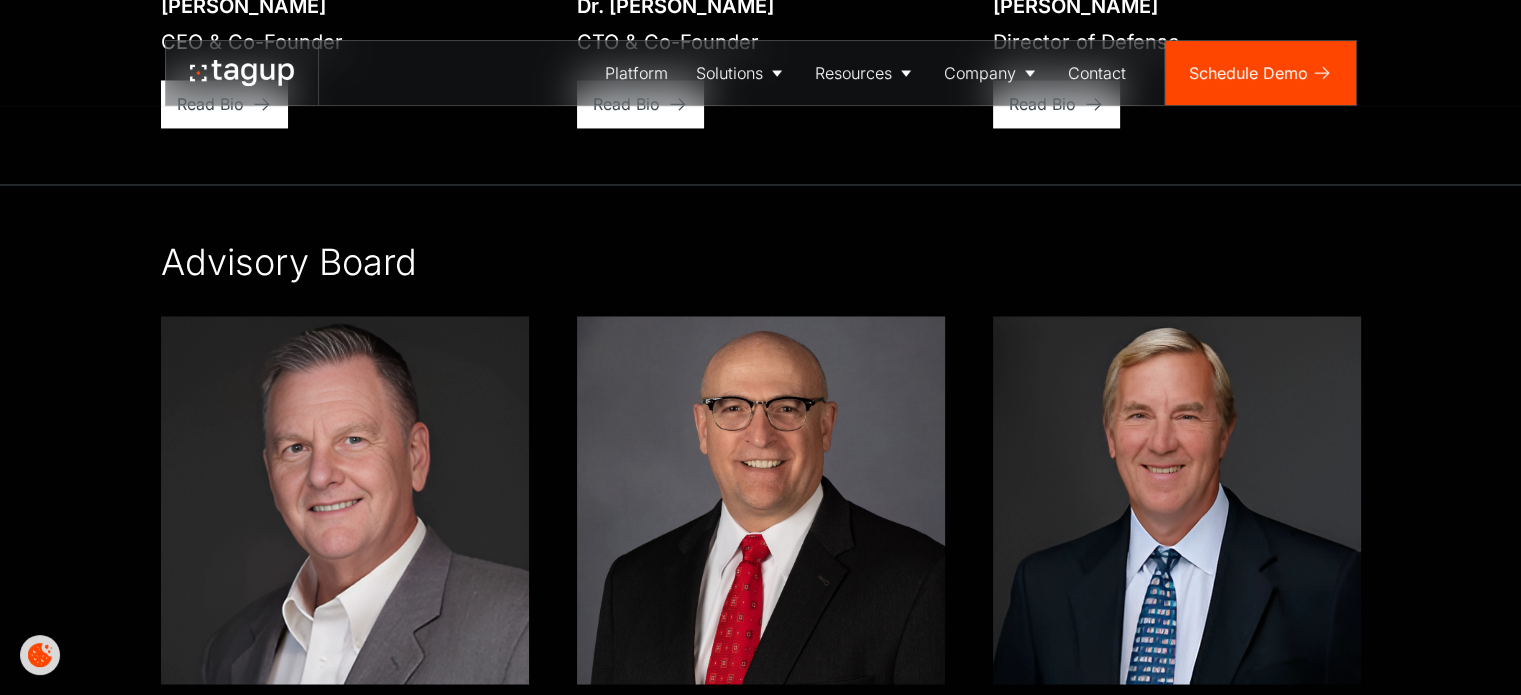 scroll, scrollTop: 3351, scrollLeft: 0, axis: vertical 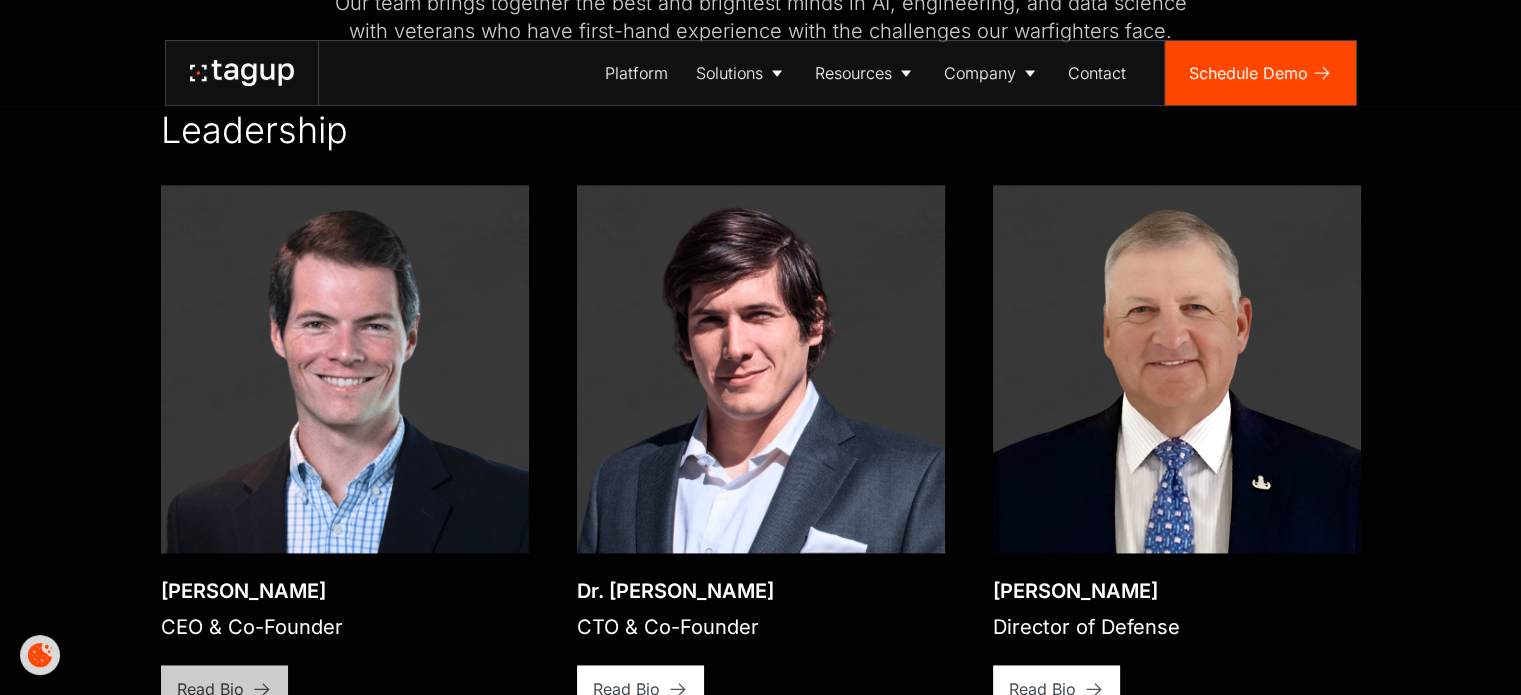 click on "Read Bio" at bounding box center [210, 689] 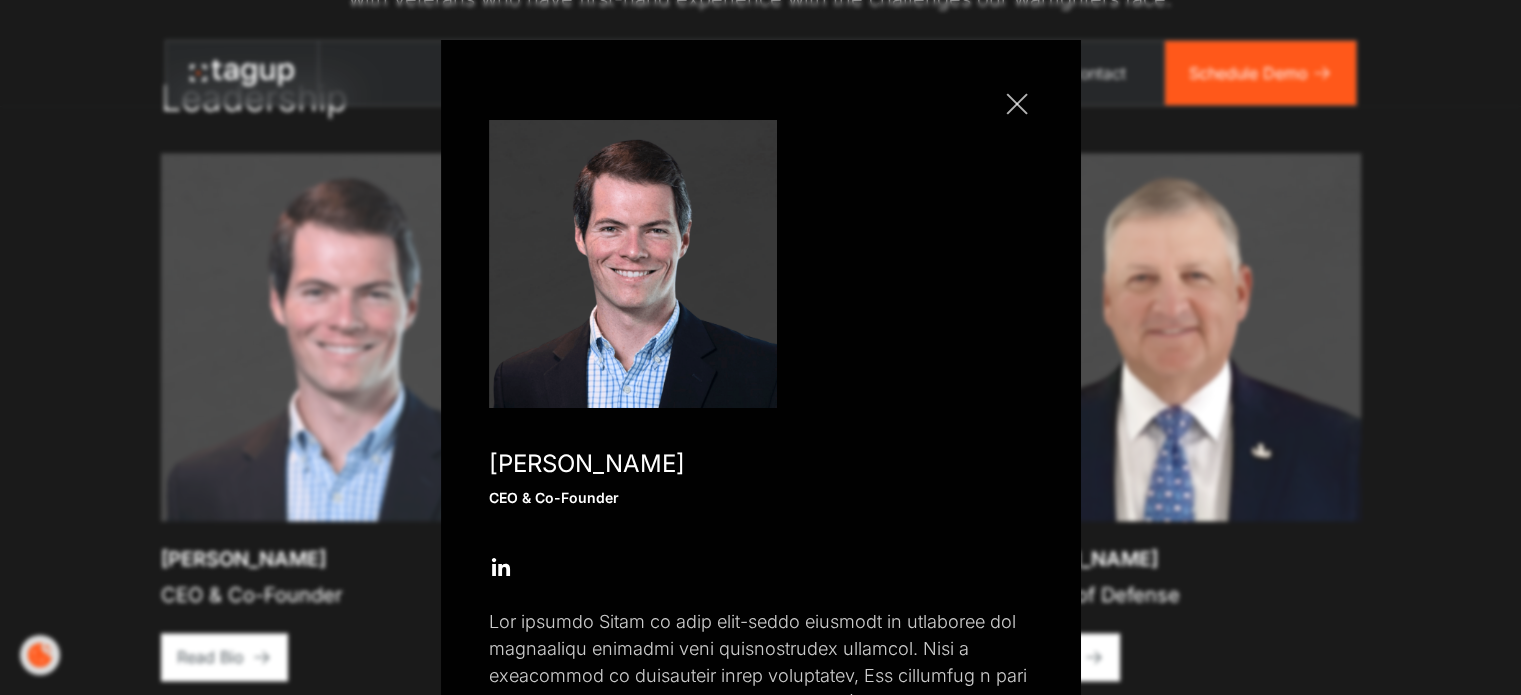 scroll, scrollTop: 2766, scrollLeft: 0, axis: vertical 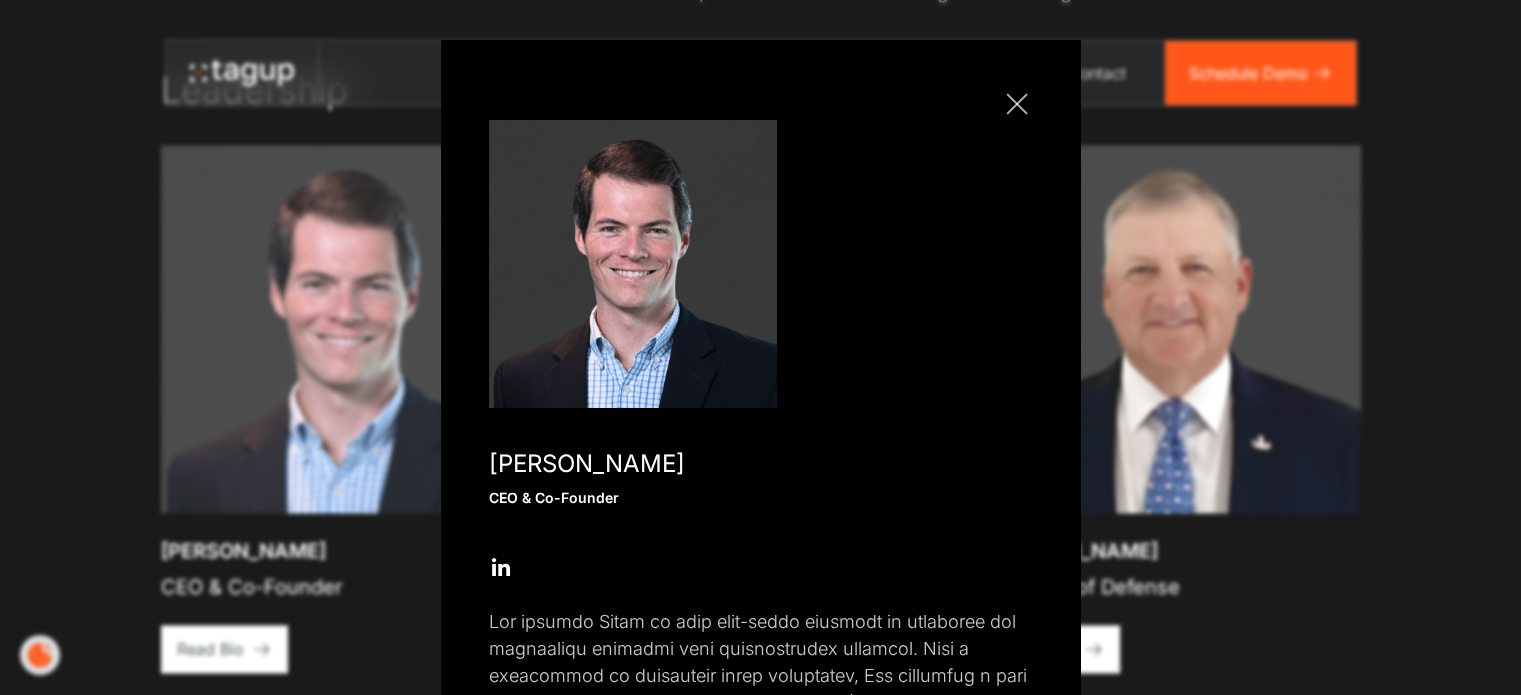 click on "Open
Open Twitter profile
Send Email
Open Facebook Profile" at bounding box center (761, 578) 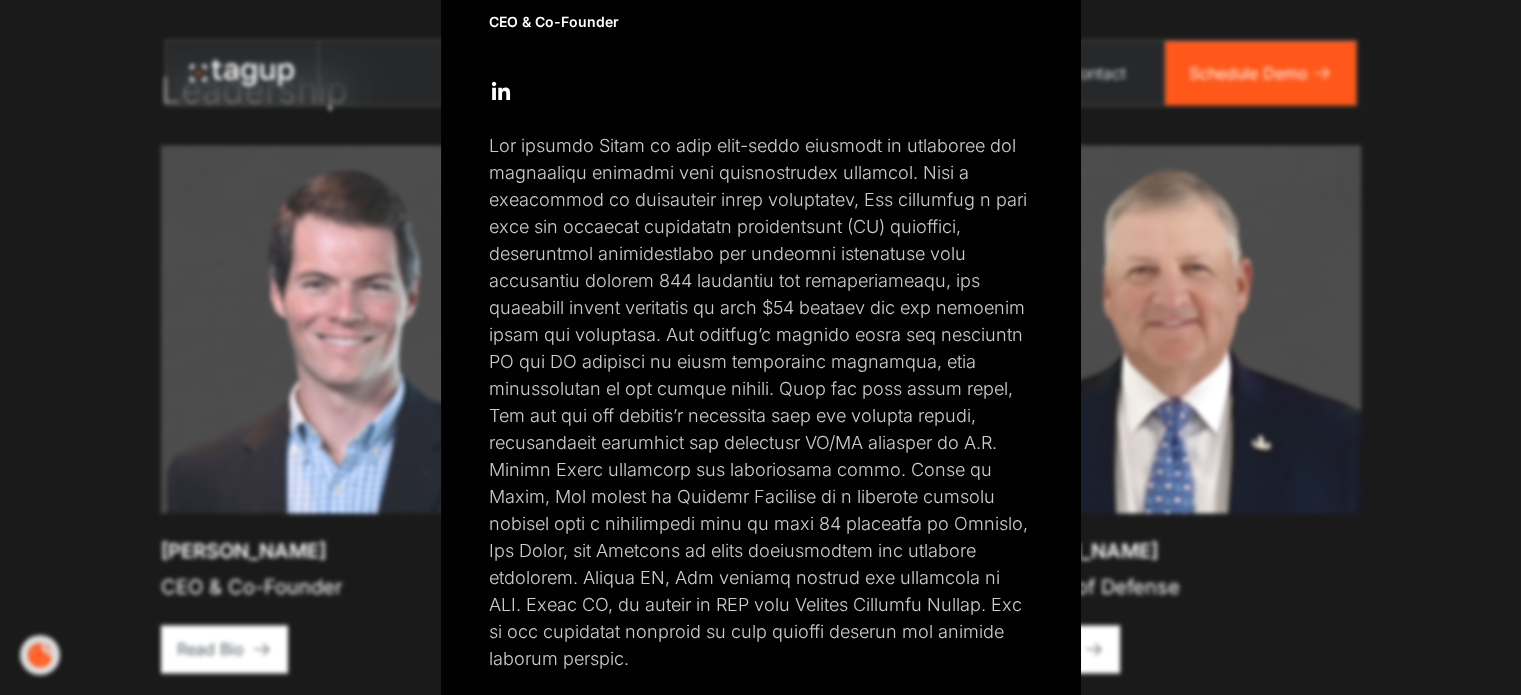 scroll, scrollTop: 480, scrollLeft: 0, axis: vertical 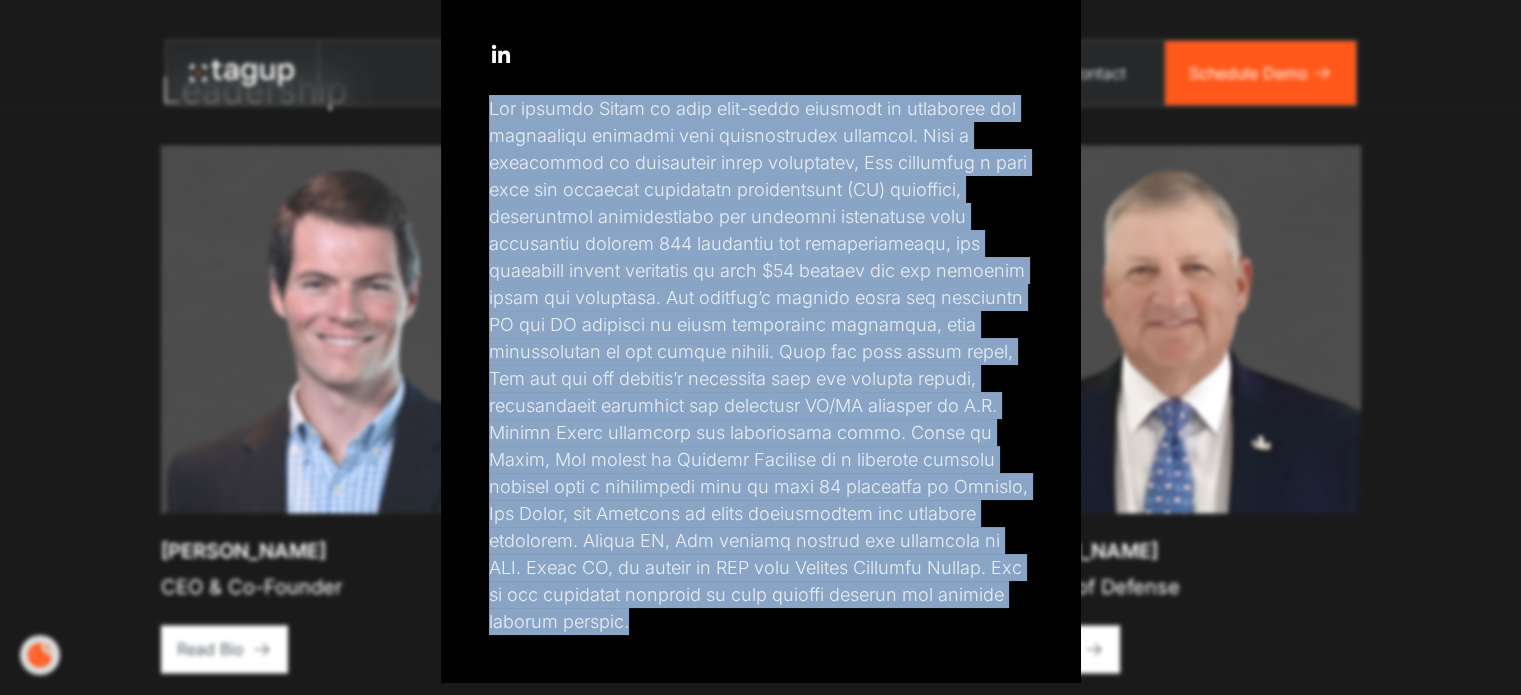 drag, startPoint x: 480, startPoint y: 459, endPoint x: 1012, endPoint y: 598, distance: 549.8591 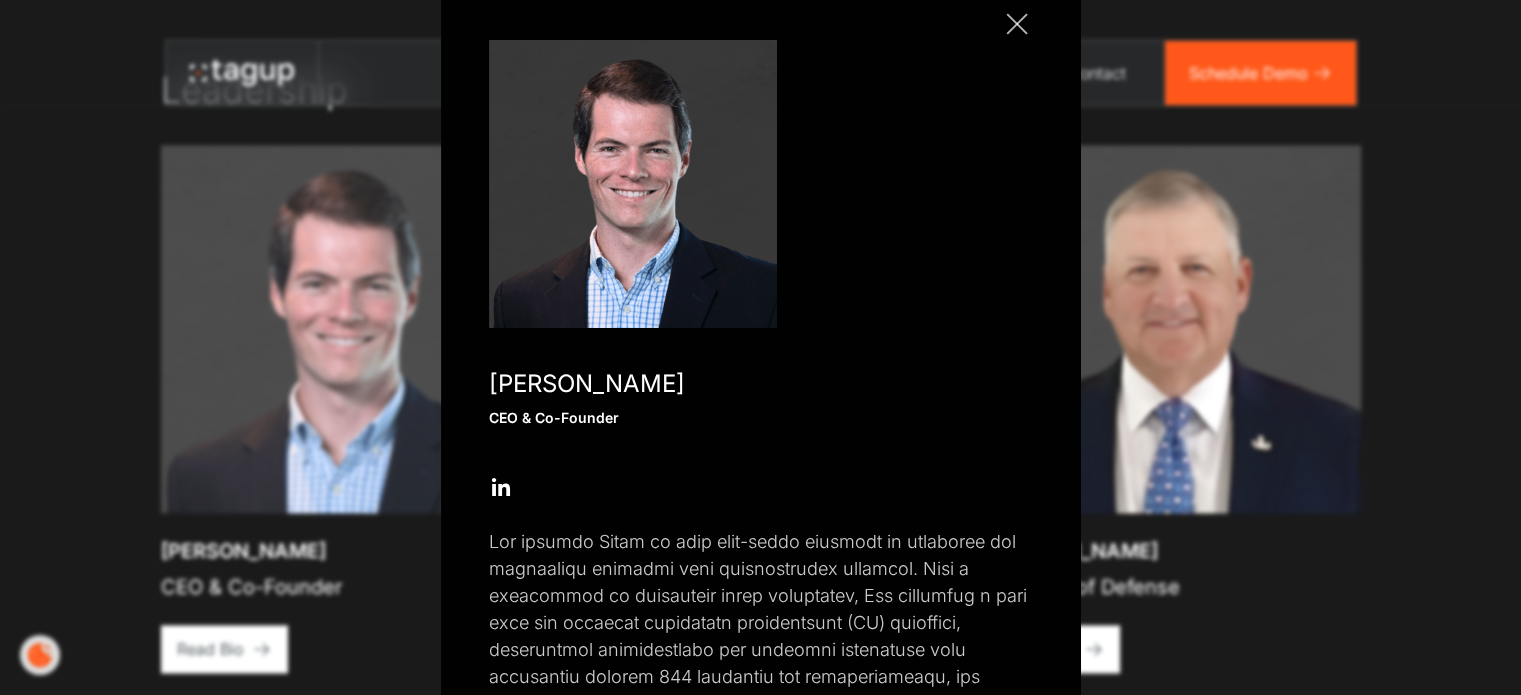 scroll, scrollTop: 0, scrollLeft: 0, axis: both 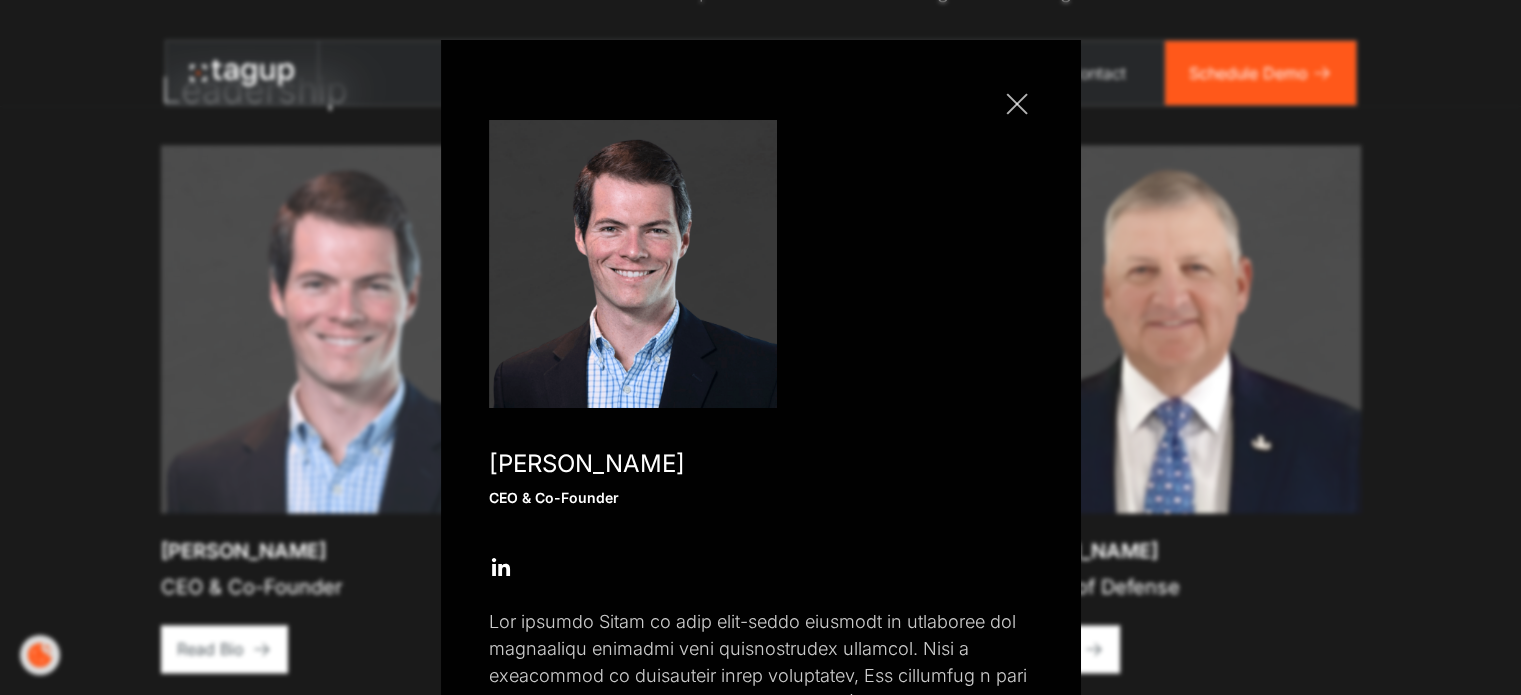 click at bounding box center (1016, 103) 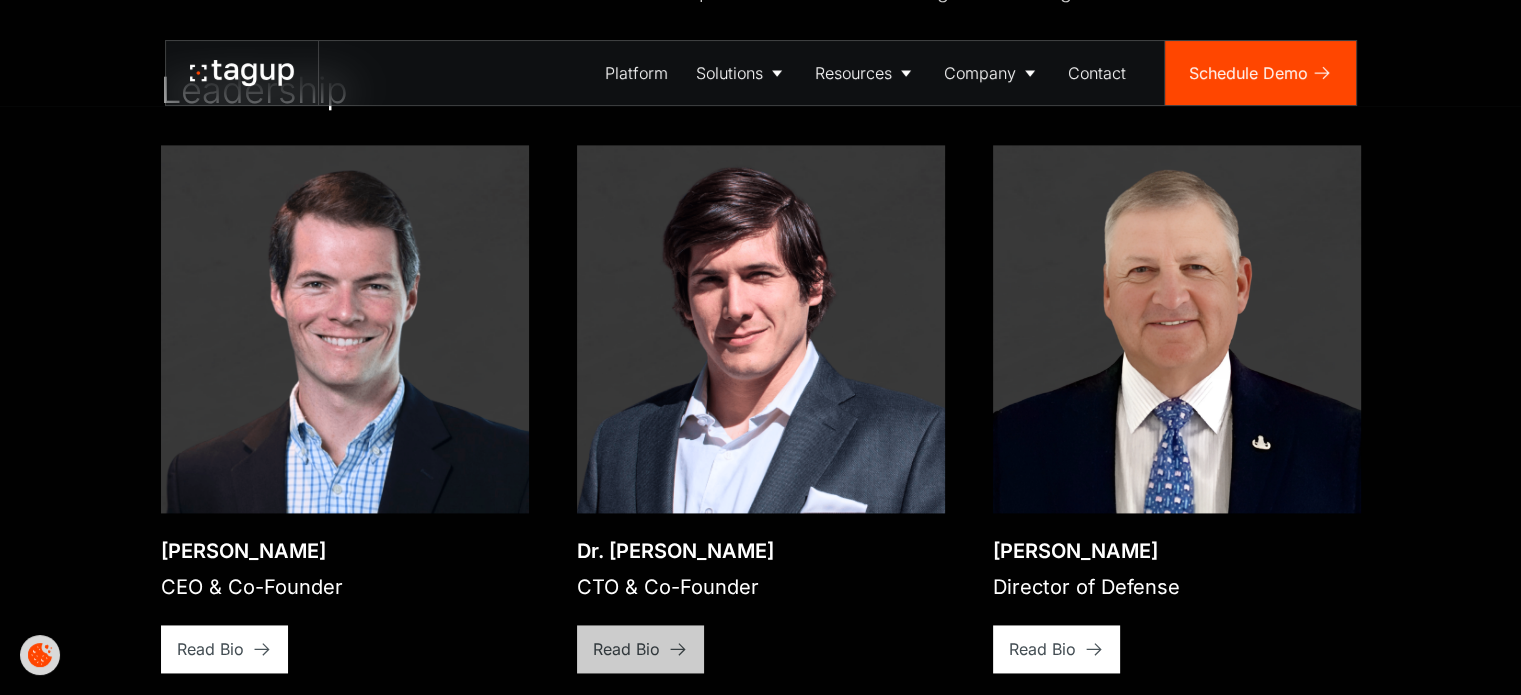 click on "Read Bio" at bounding box center [210, 649] 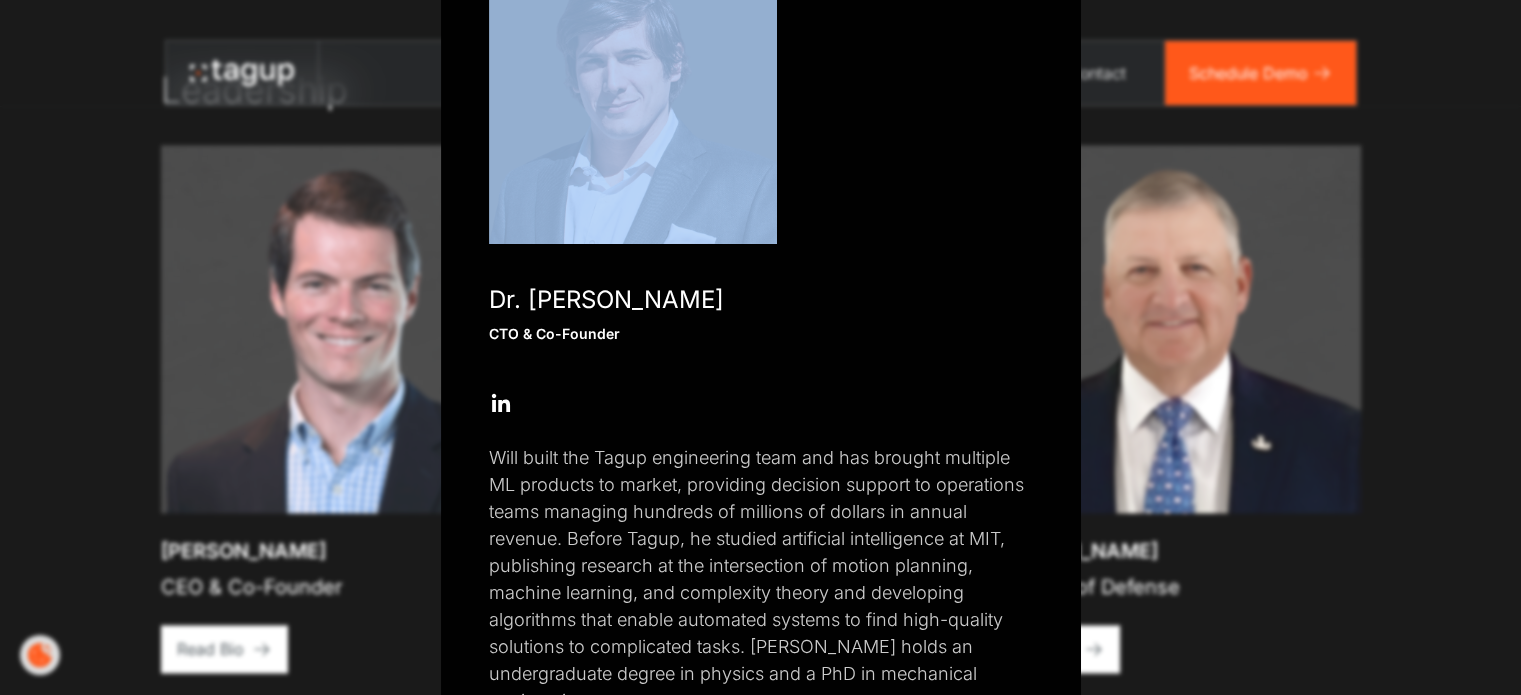scroll, scrollTop: 243, scrollLeft: 0, axis: vertical 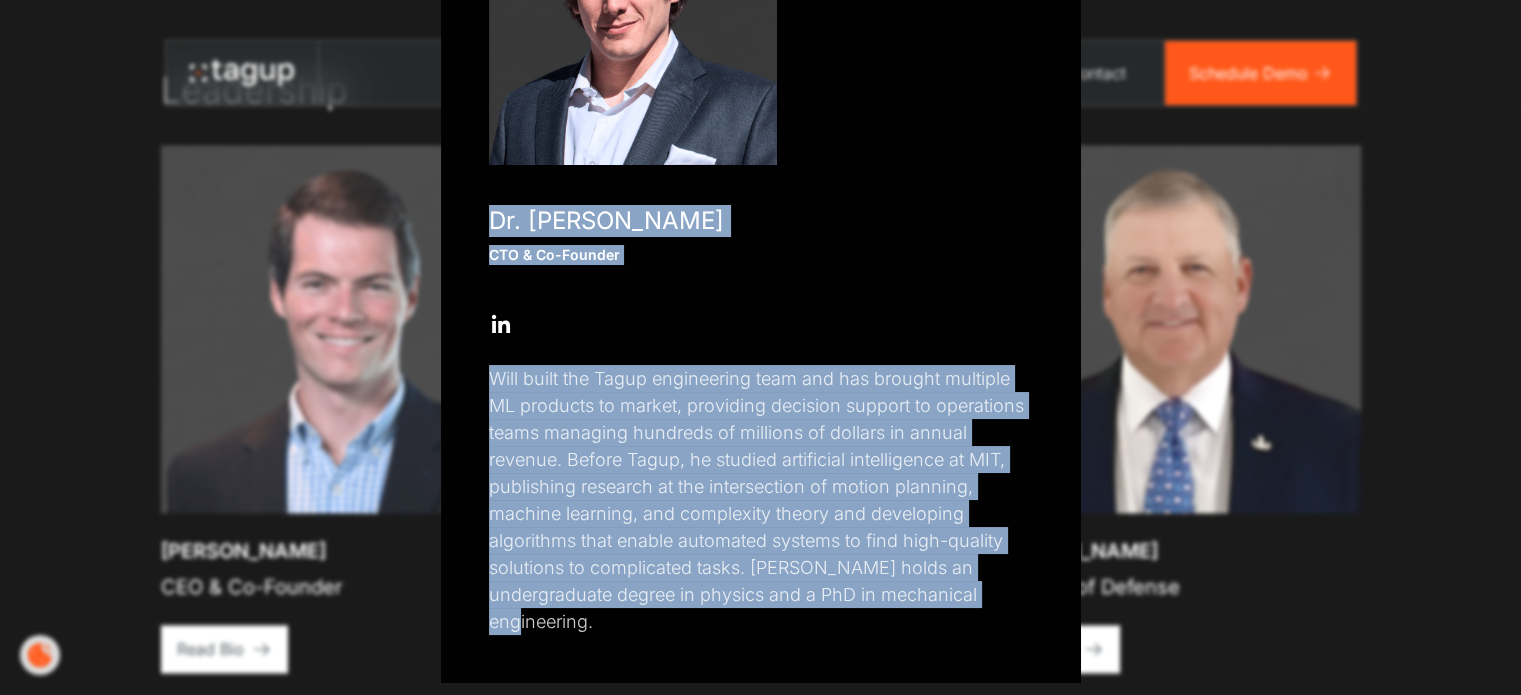 drag, startPoint x: 480, startPoint y: 468, endPoint x: 977, endPoint y: 598, distance: 513.72076 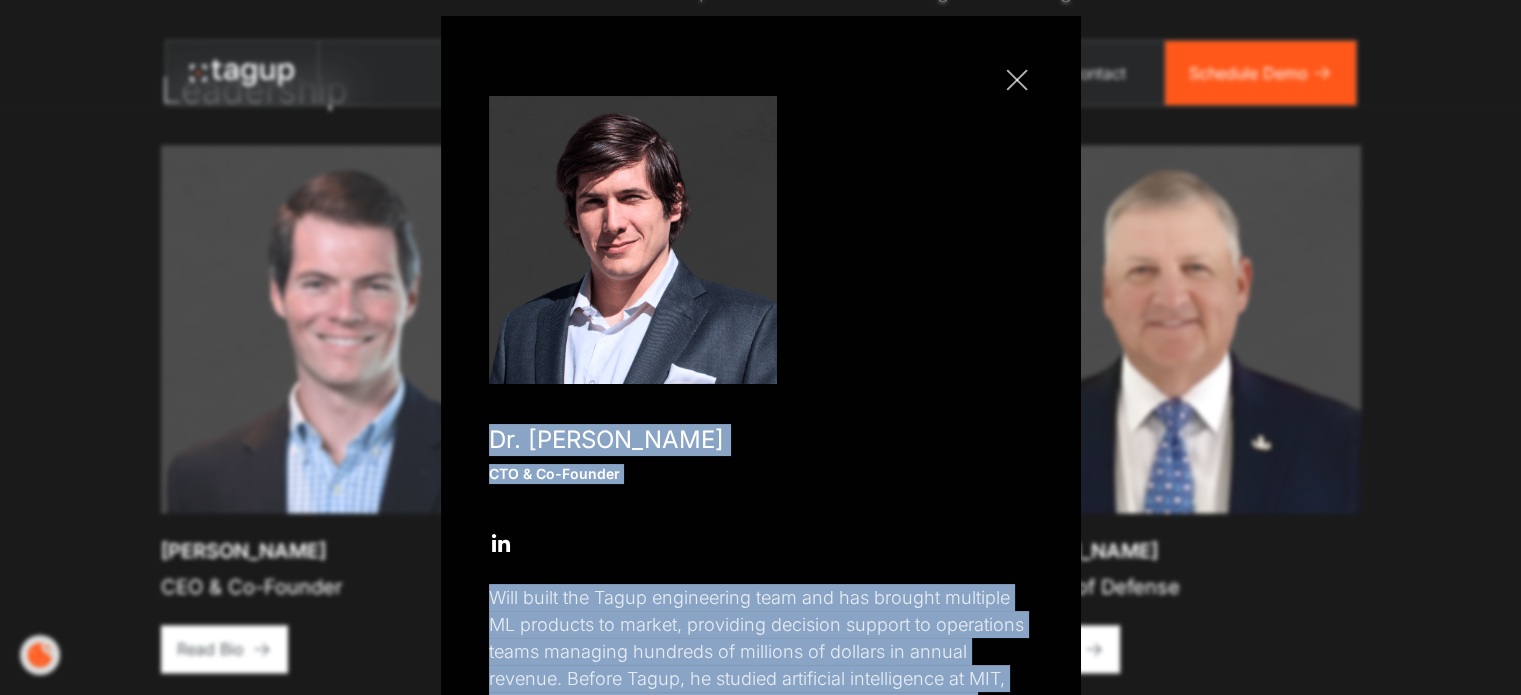 scroll, scrollTop: 0, scrollLeft: 0, axis: both 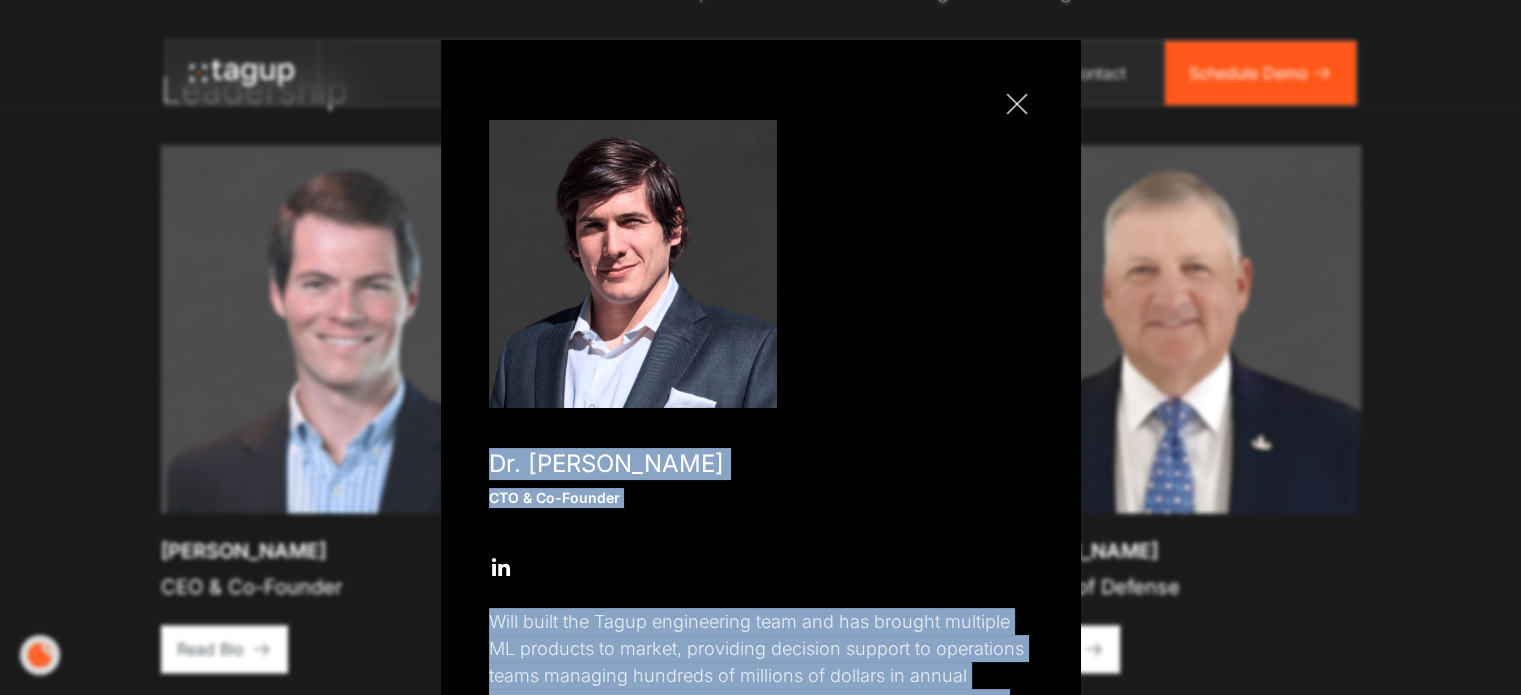 click on "Close popup" at bounding box center (1017, 104) 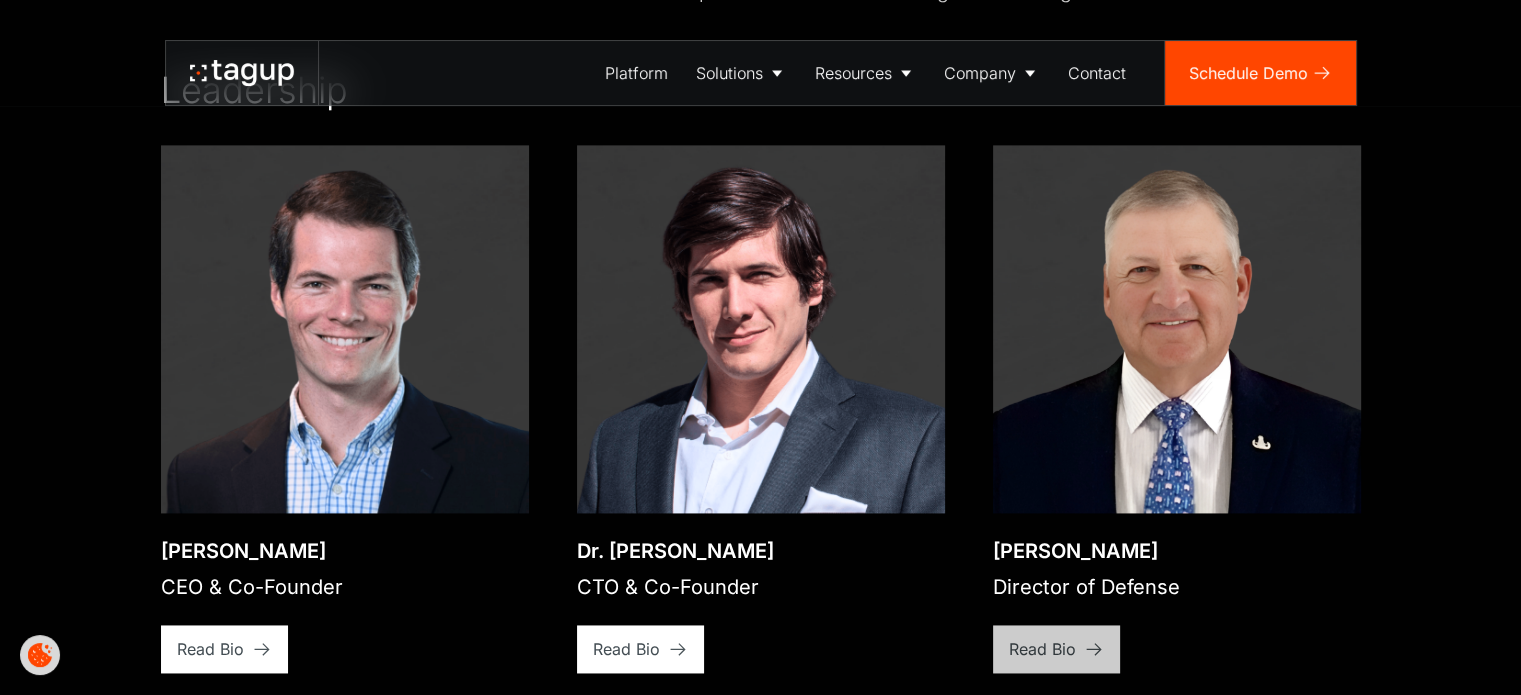 click on "Read Bio" at bounding box center (210, 649) 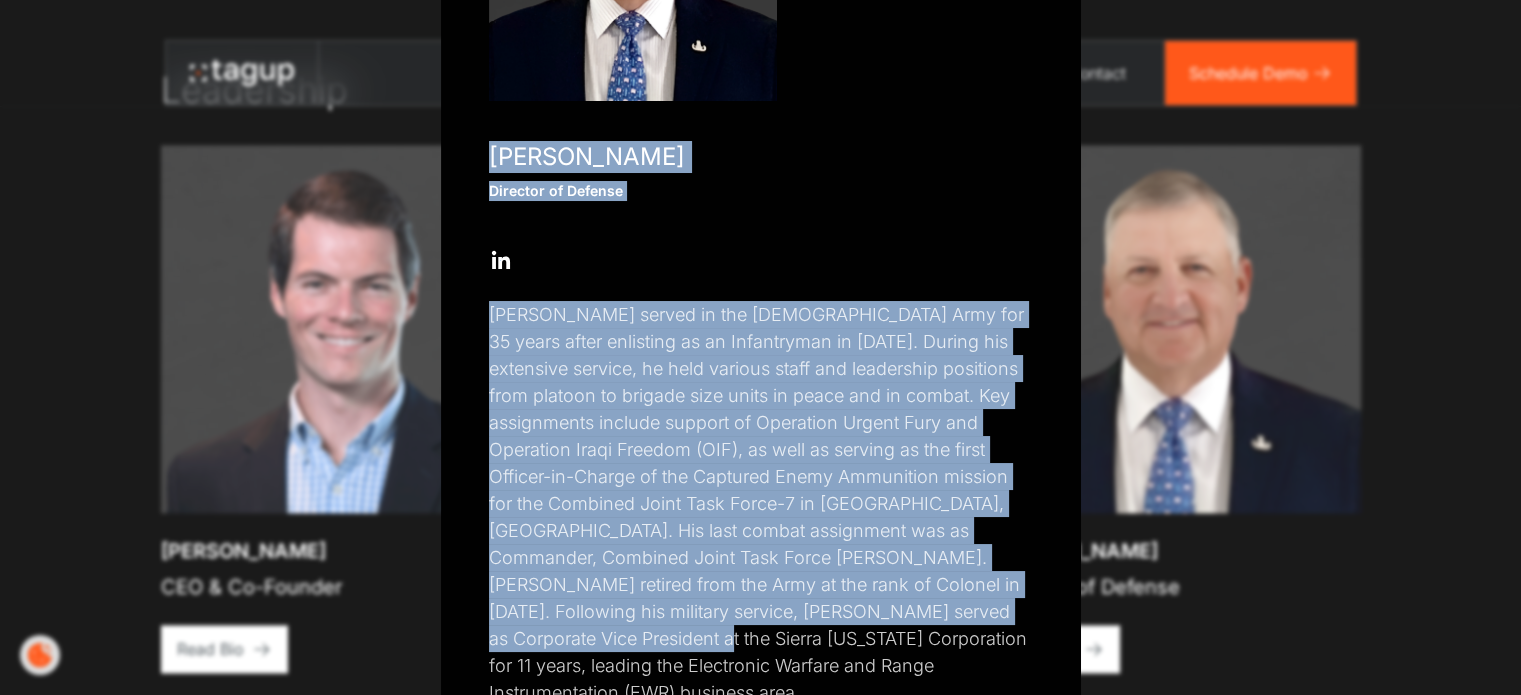 scroll, scrollTop: 351, scrollLeft: 0, axis: vertical 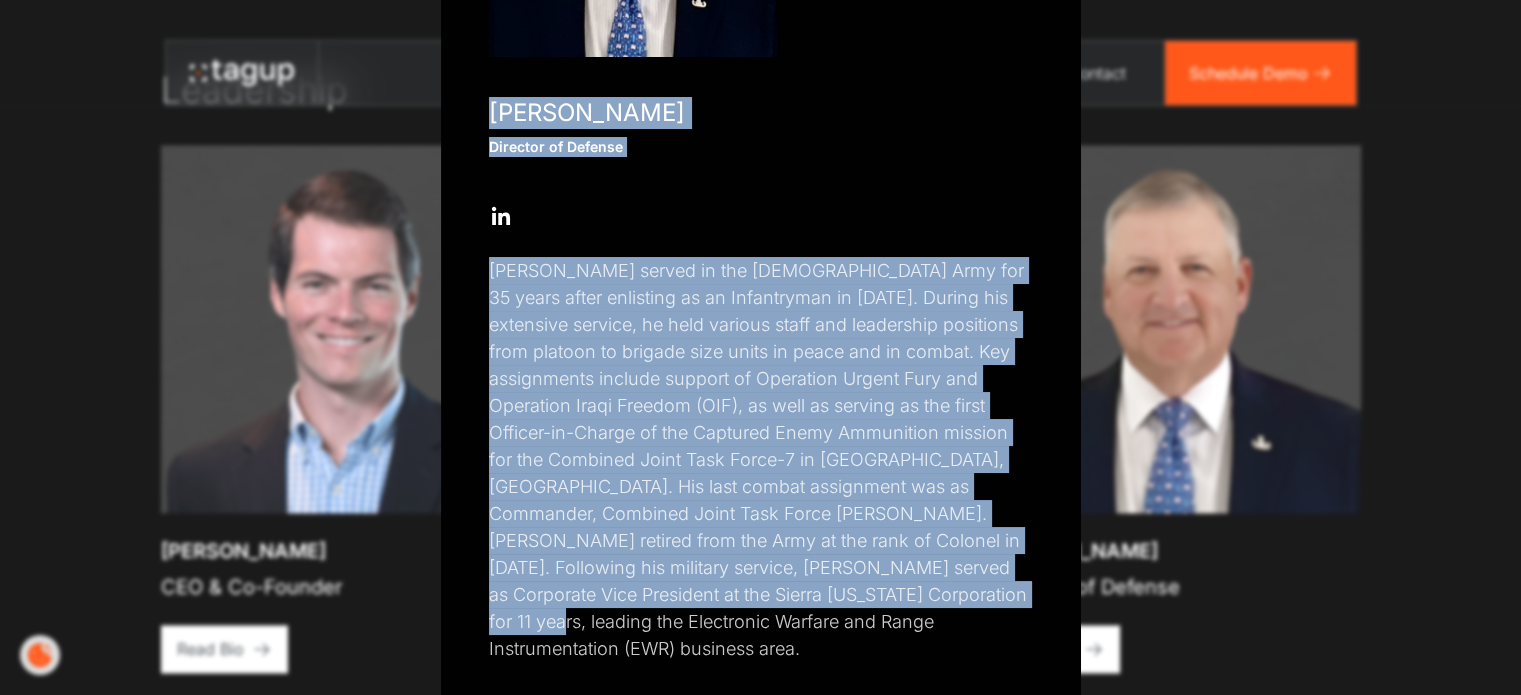 drag, startPoint x: 482, startPoint y: 451, endPoint x: 968, endPoint y: 598, distance: 507.74503 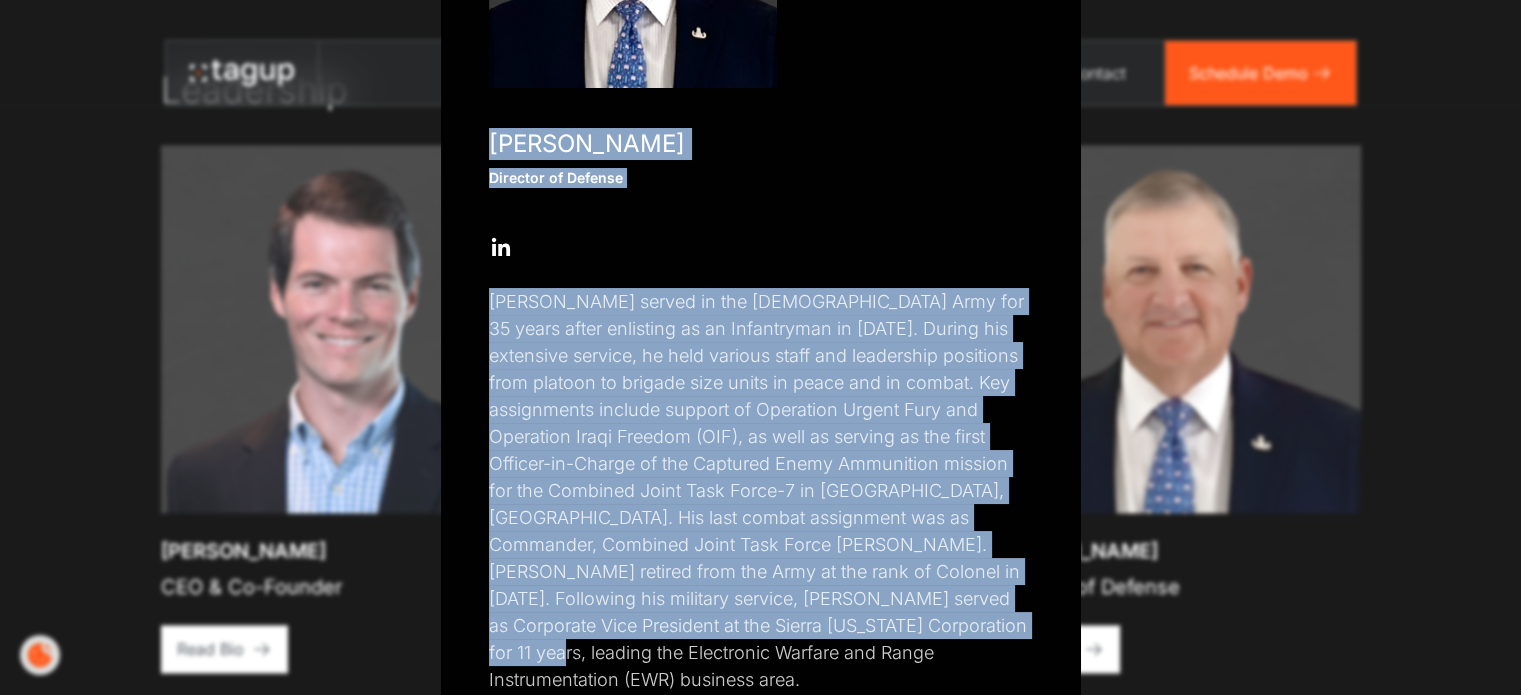 scroll, scrollTop: 311, scrollLeft: 0, axis: vertical 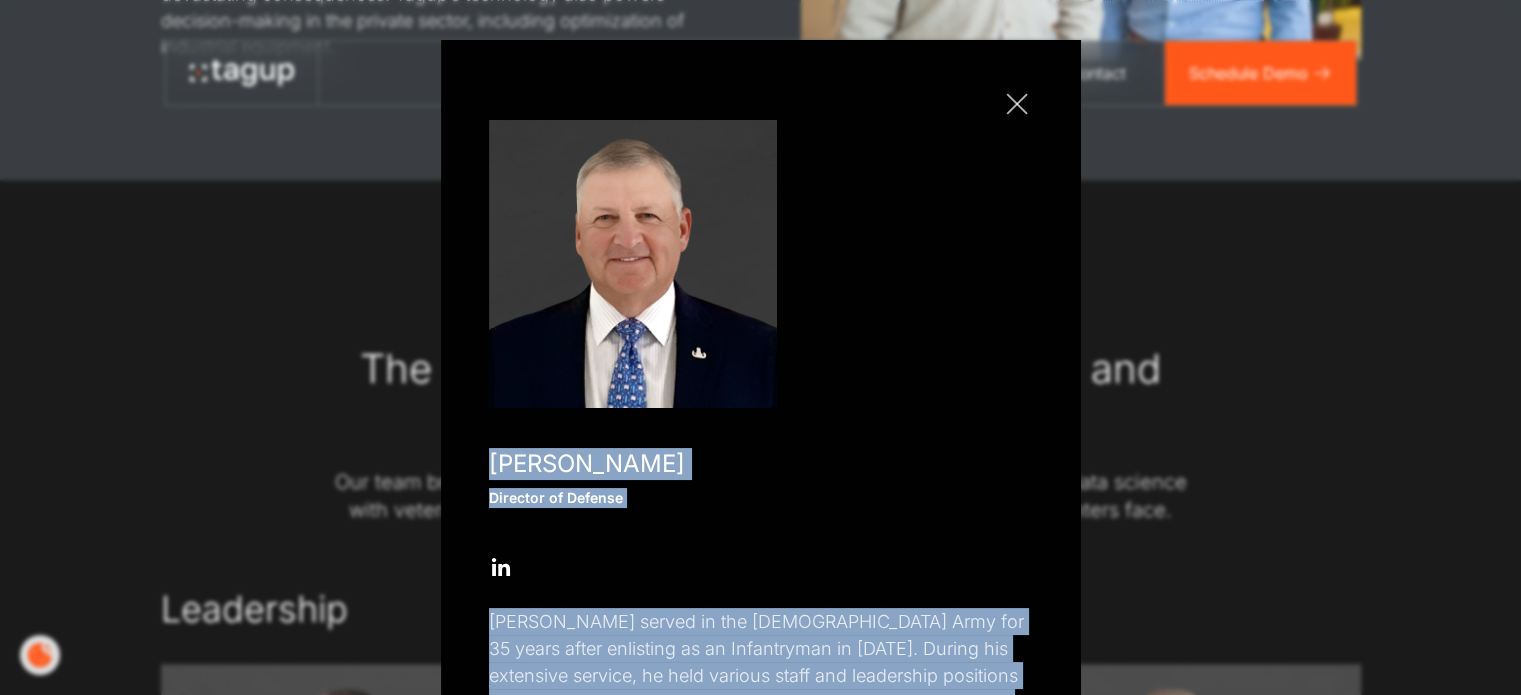 click on "Close popup" at bounding box center (1017, 104) 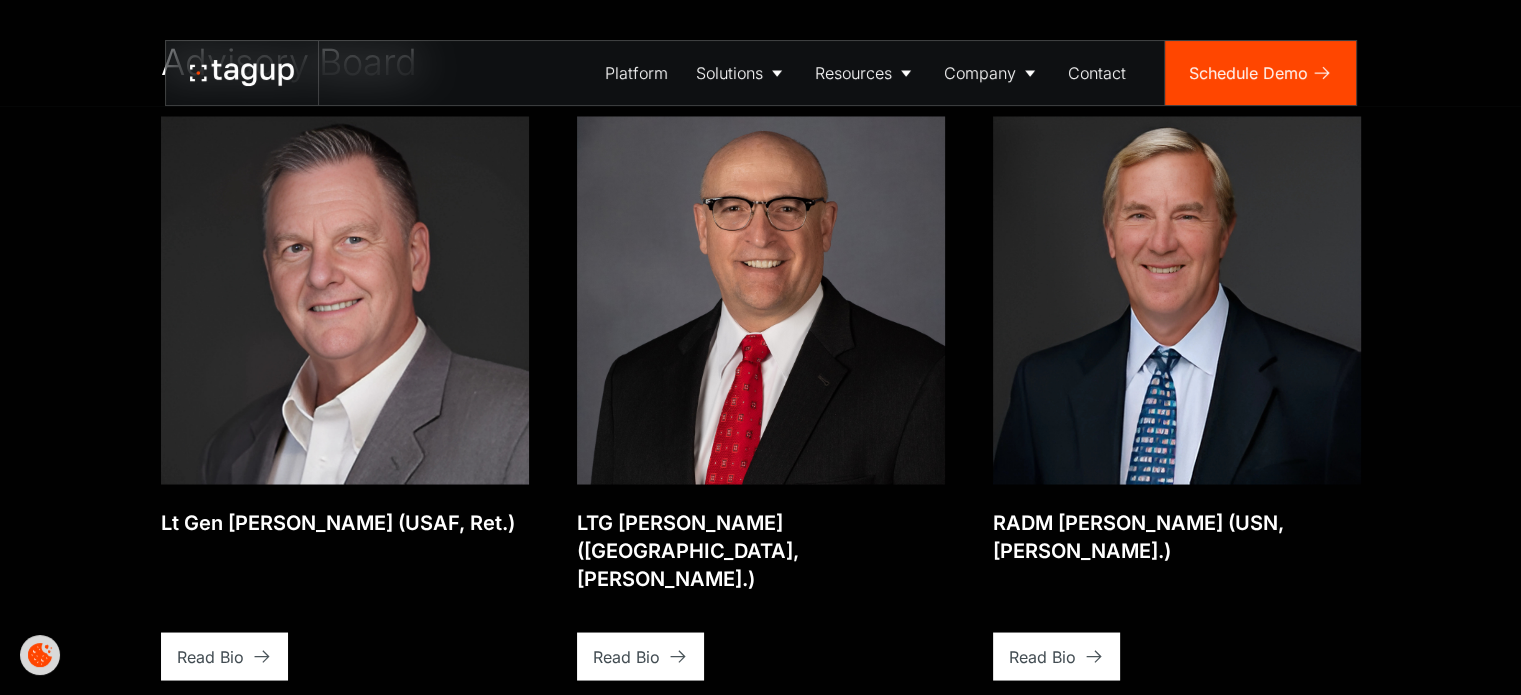 scroll, scrollTop: 3590, scrollLeft: 0, axis: vertical 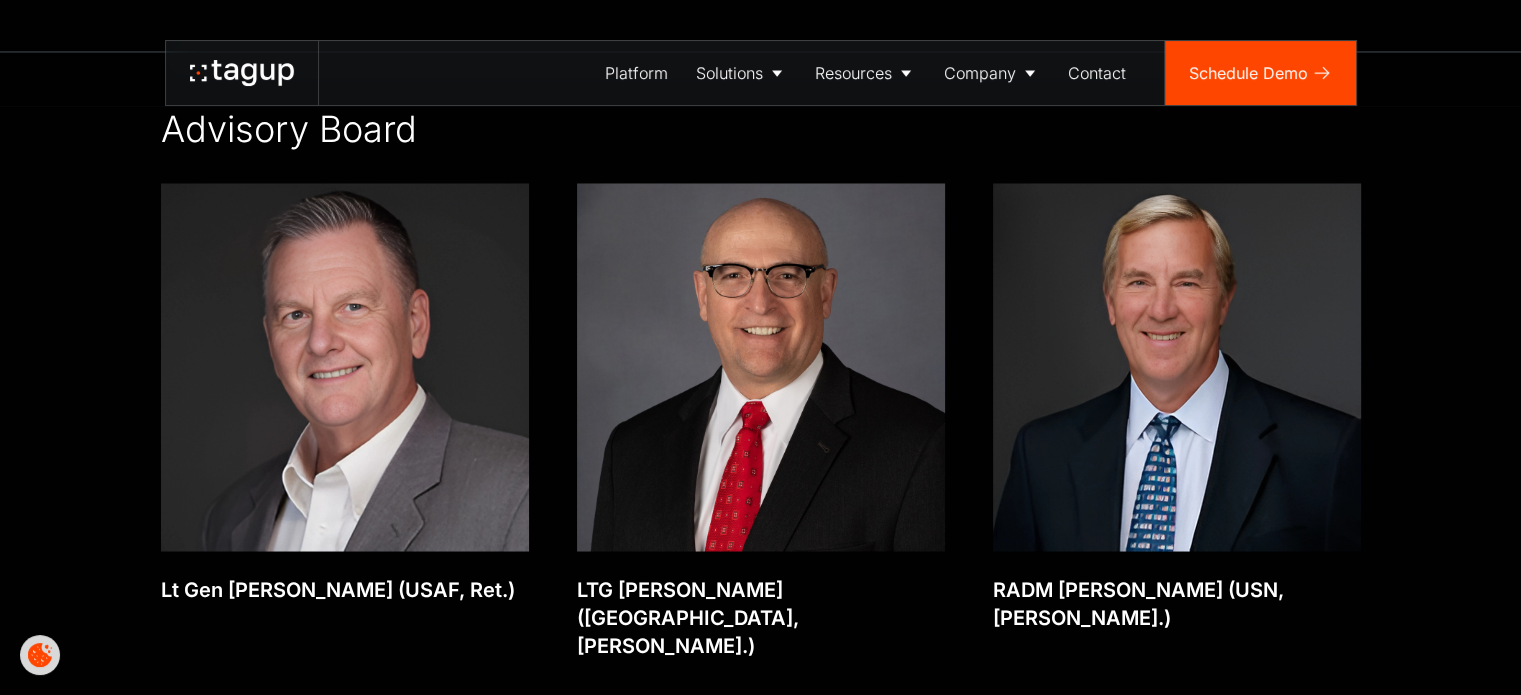click on "Read Bio" at bounding box center [210, 723] 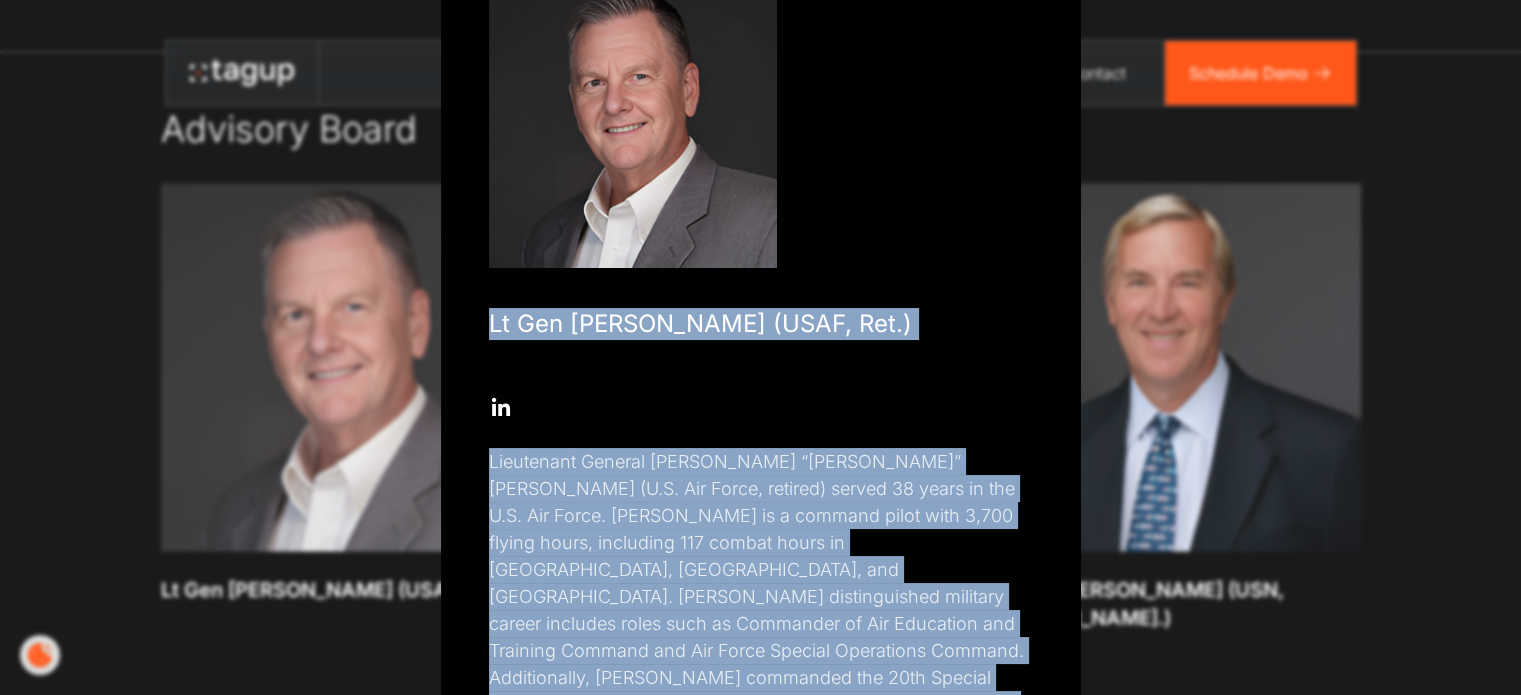scroll, scrollTop: 332, scrollLeft: 0, axis: vertical 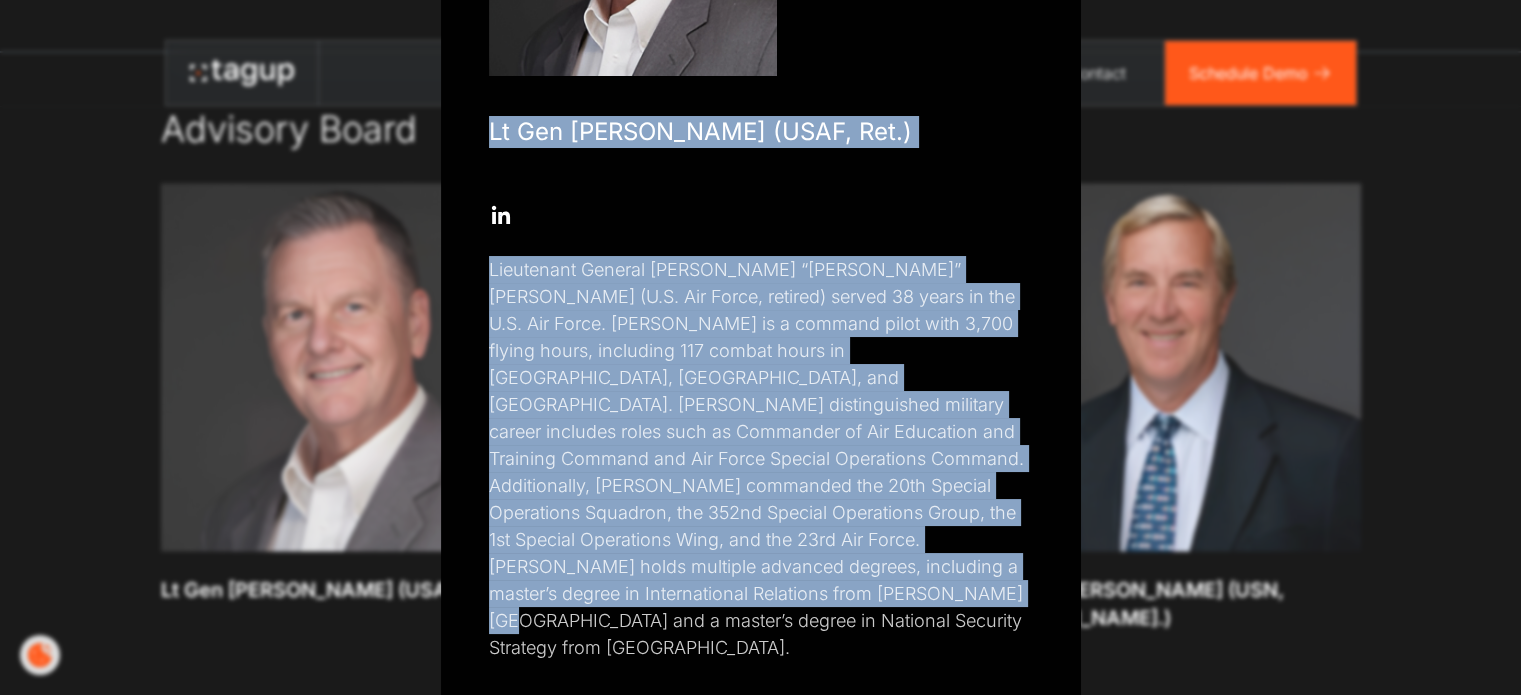 drag, startPoint x: 479, startPoint y: 464, endPoint x: 570, endPoint y: 631, distance: 190.18413 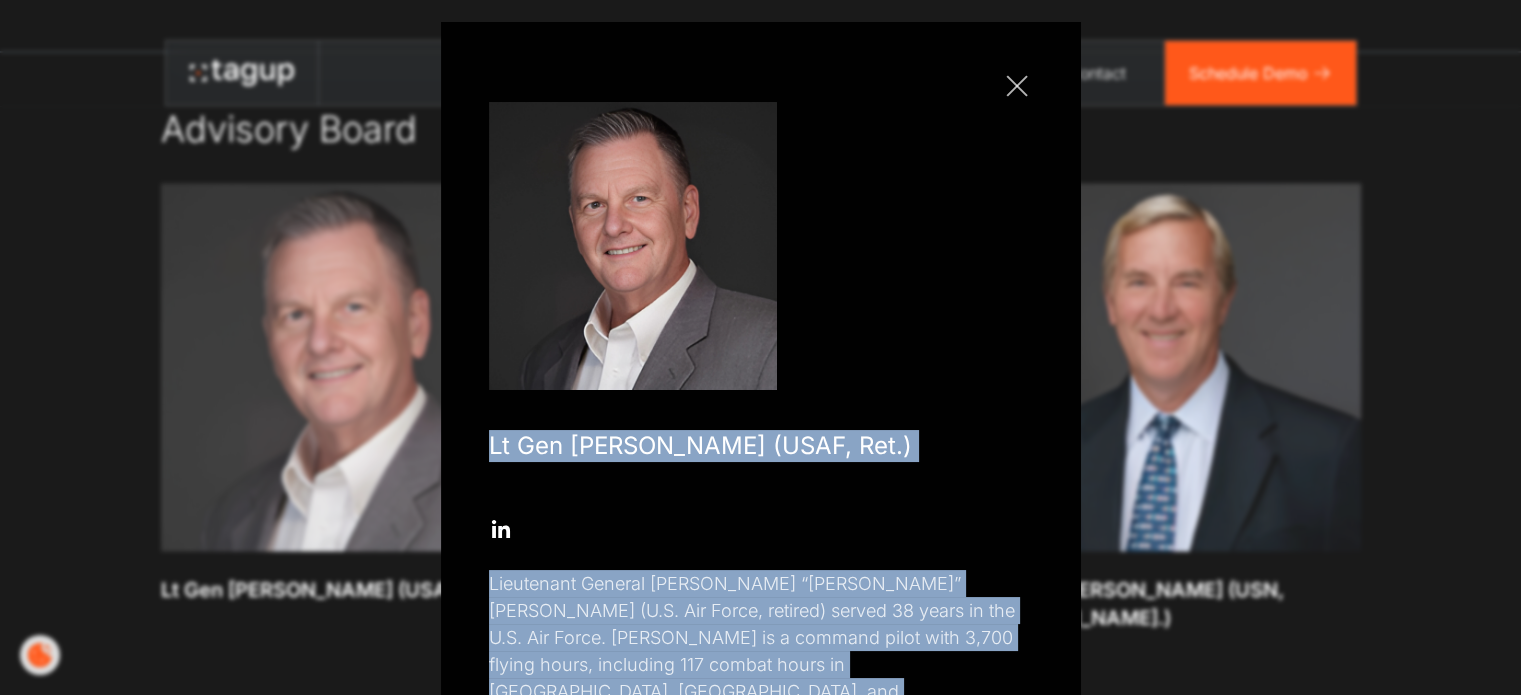 scroll, scrollTop: 0, scrollLeft: 0, axis: both 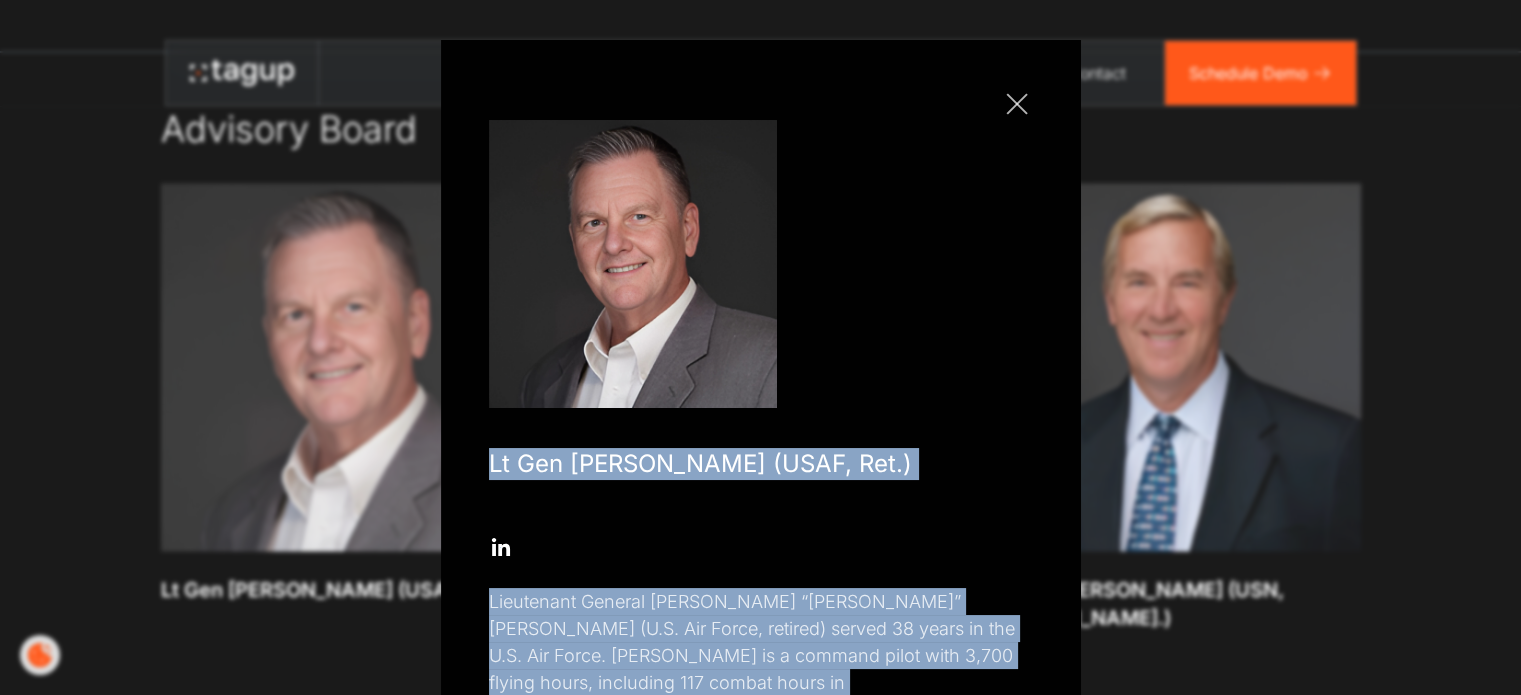 click on "Close popup" at bounding box center [1017, 104] 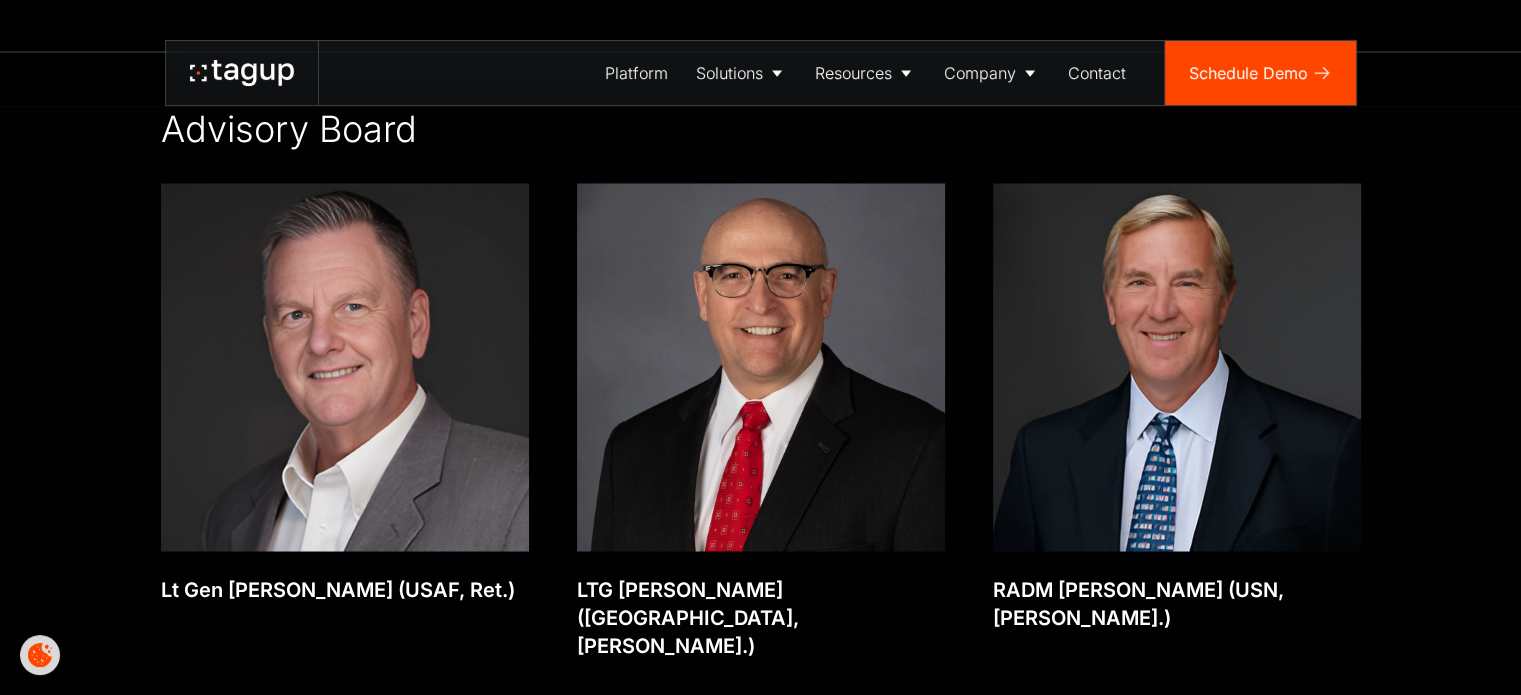 click on "Read Bio" at bounding box center (626, 723) 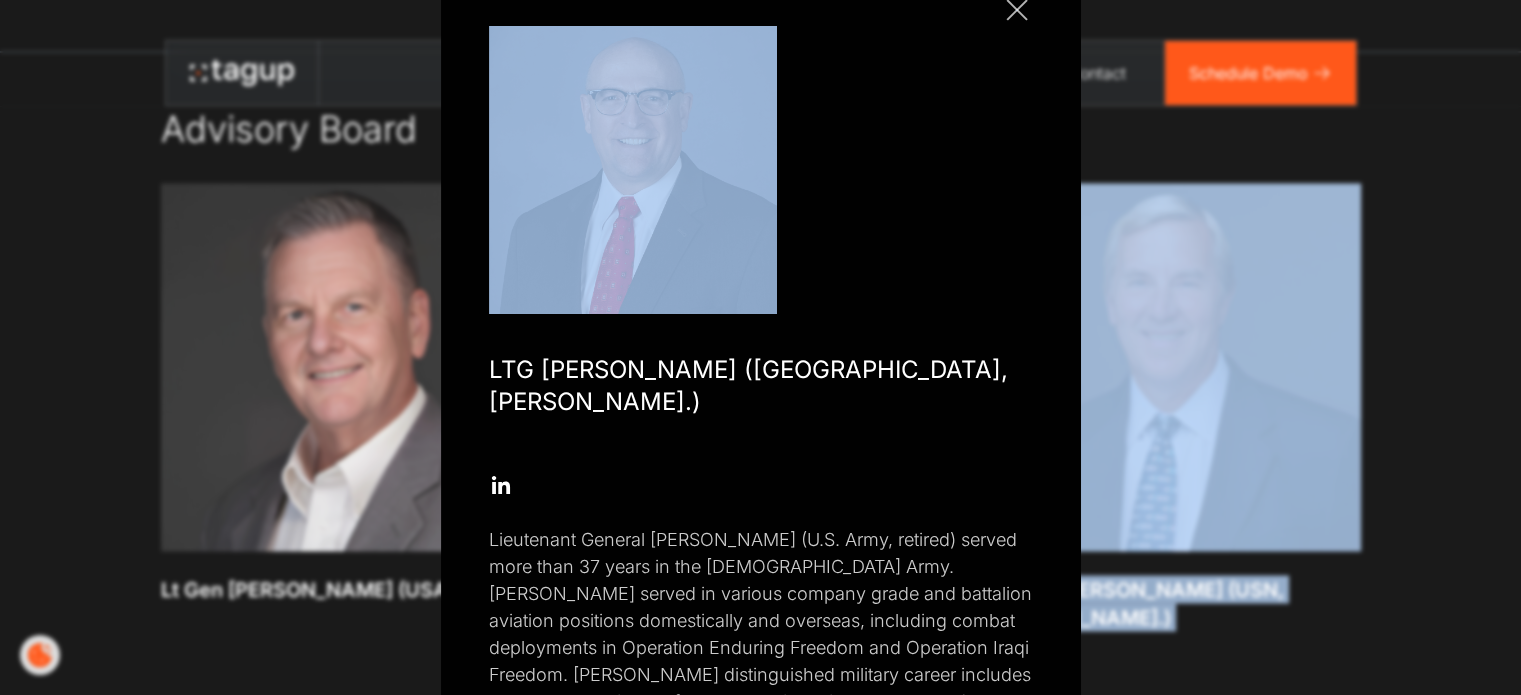 scroll, scrollTop: 332, scrollLeft: 0, axis: vertical 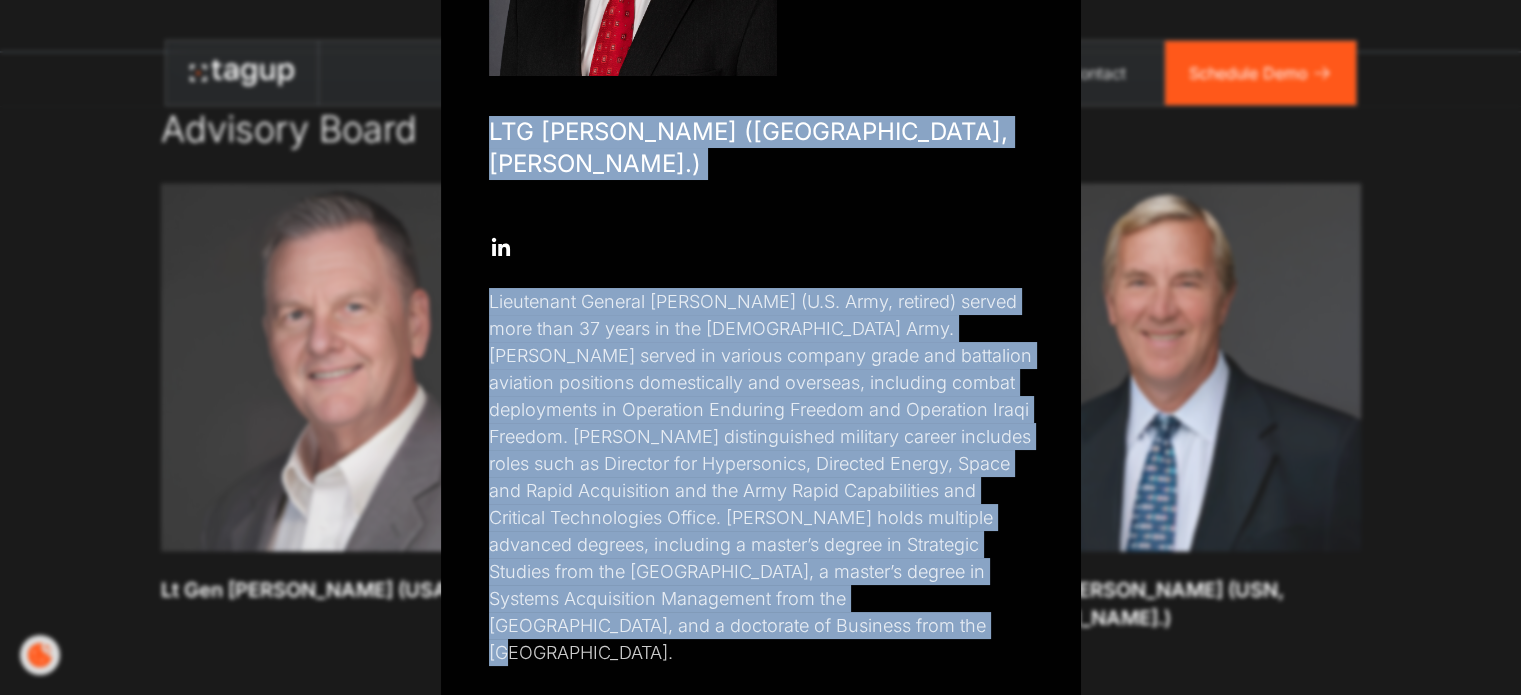 drag, startPoint x: 480, startPoint y: 462, endPoint x: 641, endPoint y: 601, distance: 212.70168 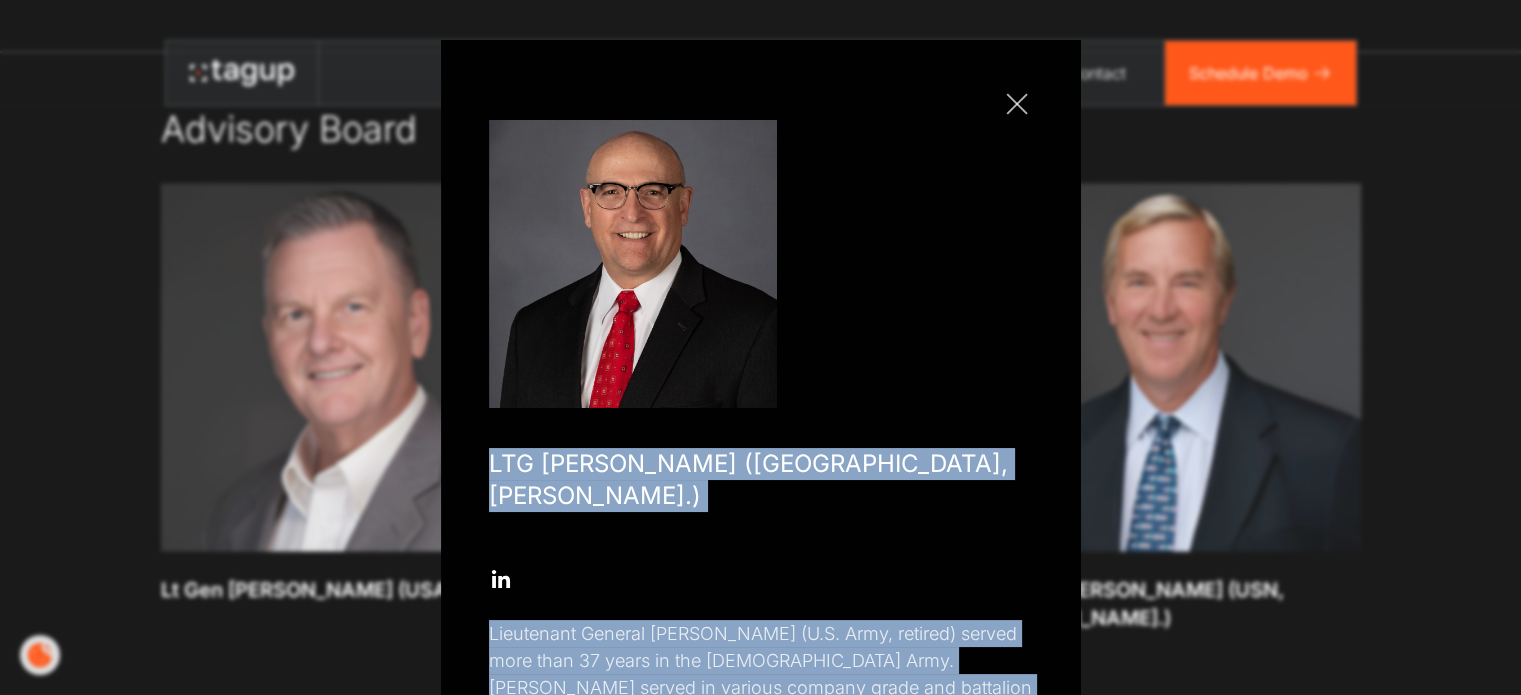 click on "Close popup" at bounding box center (1017, 104) 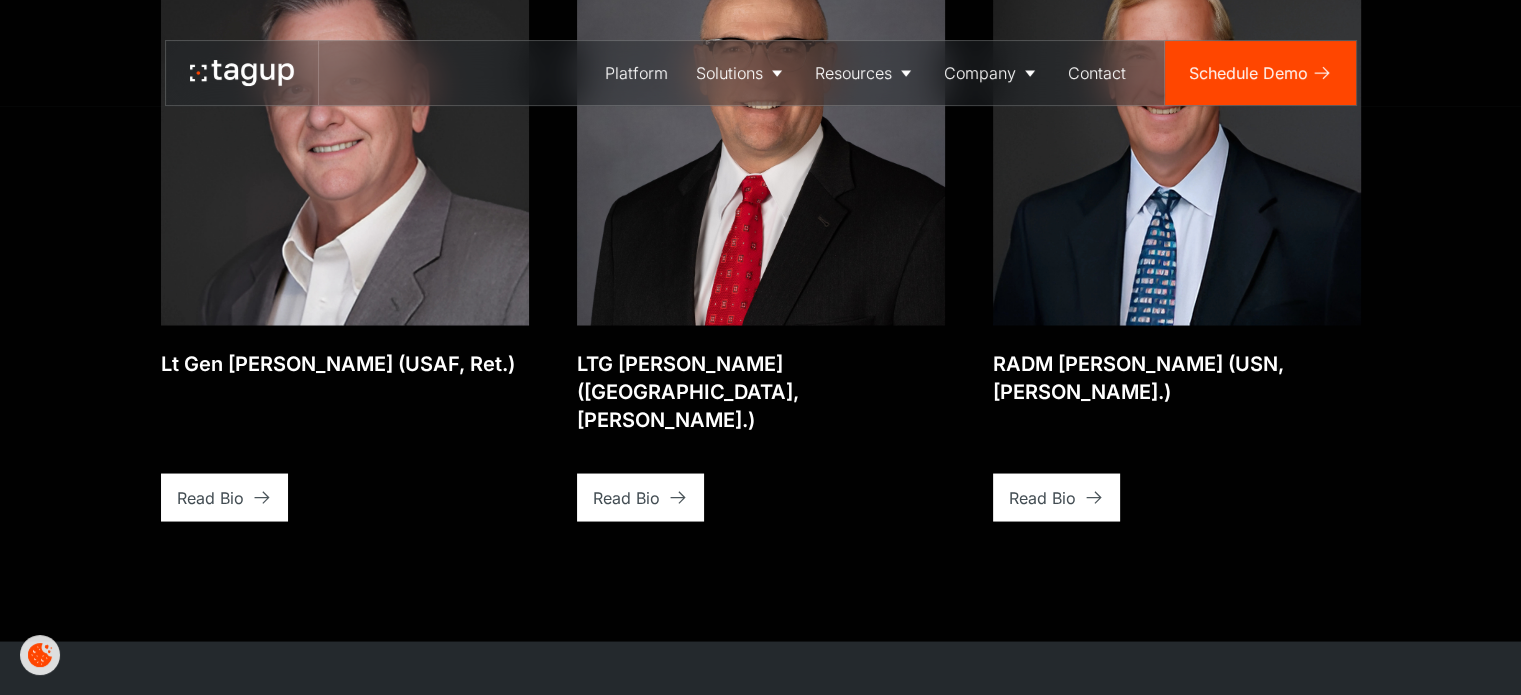 scroll, scrollTop: 3724, scrollLeft: 0, axis: vertical 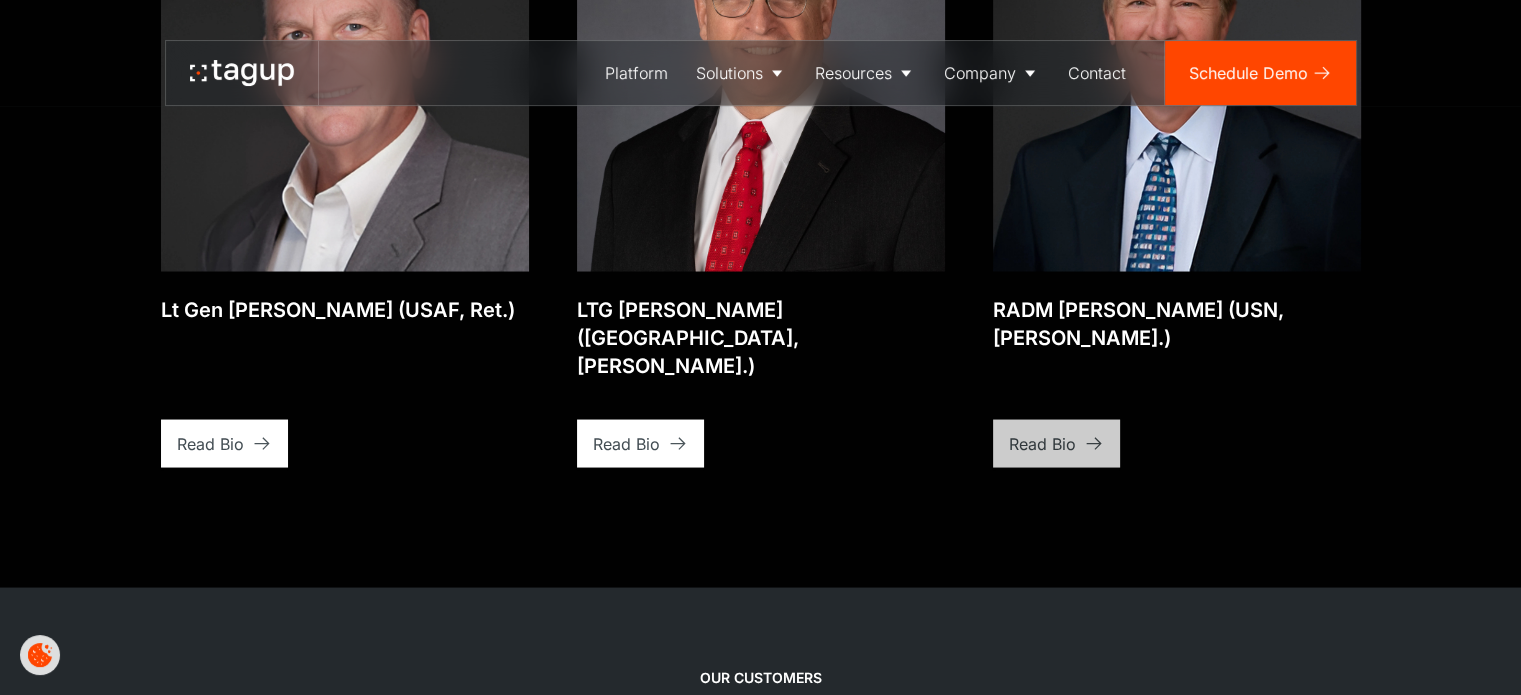 click on "Read Bio" at bounding box center (1042, 443) 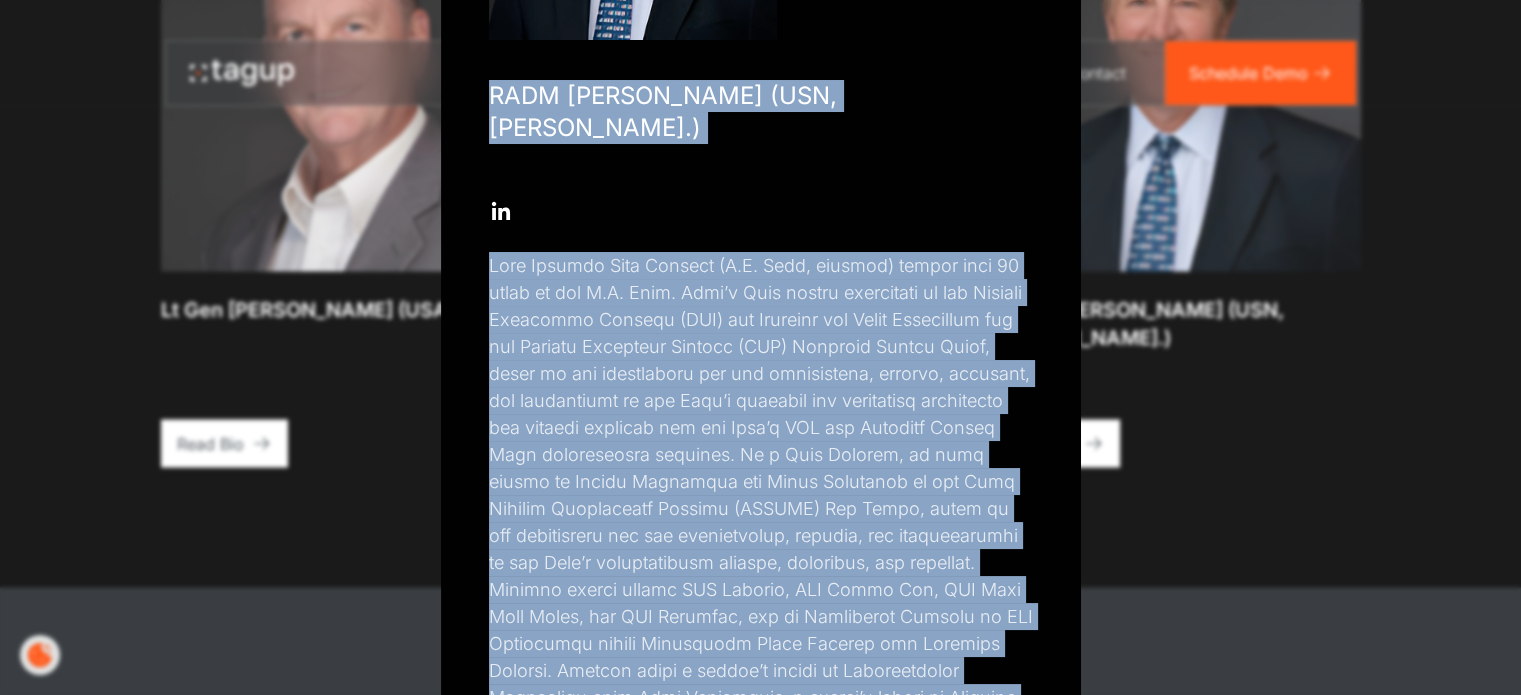 scroll, scrollTop: 520, scrollLeft: 0, axis: vertical 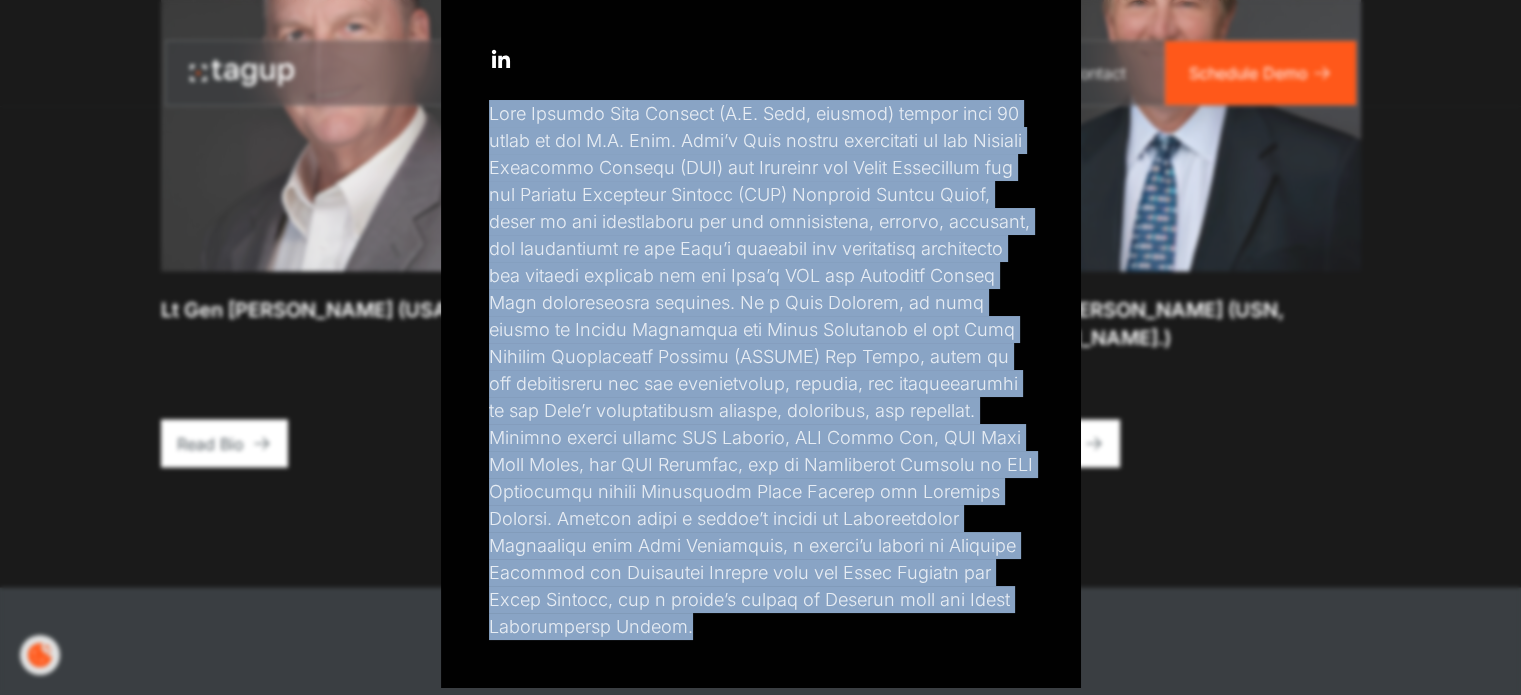 drag, startPoint x: 486, startPoint y: 458, endPoint x: 1027, endPoint y: 593, distance: 557.5895 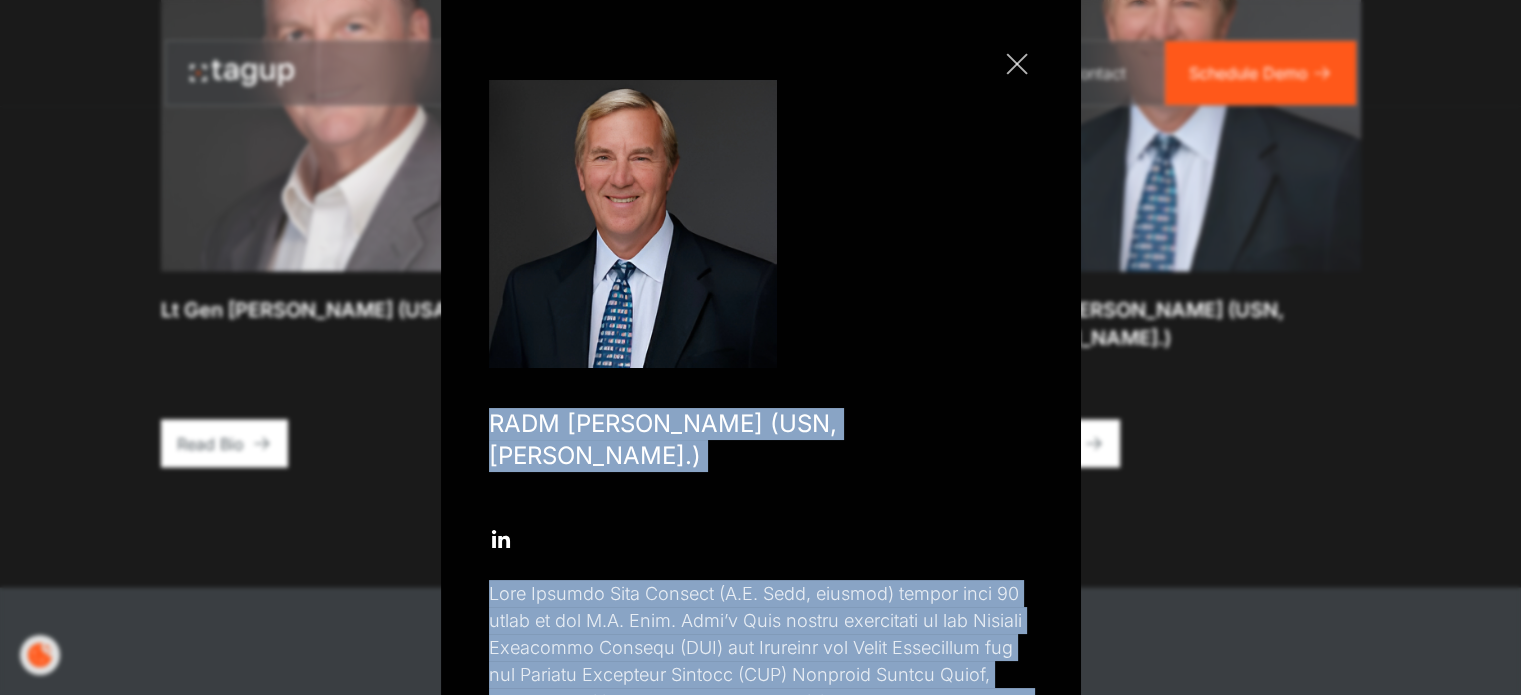 scroll, scrollTop: 20, scrollLeft: 0, axis: vertical 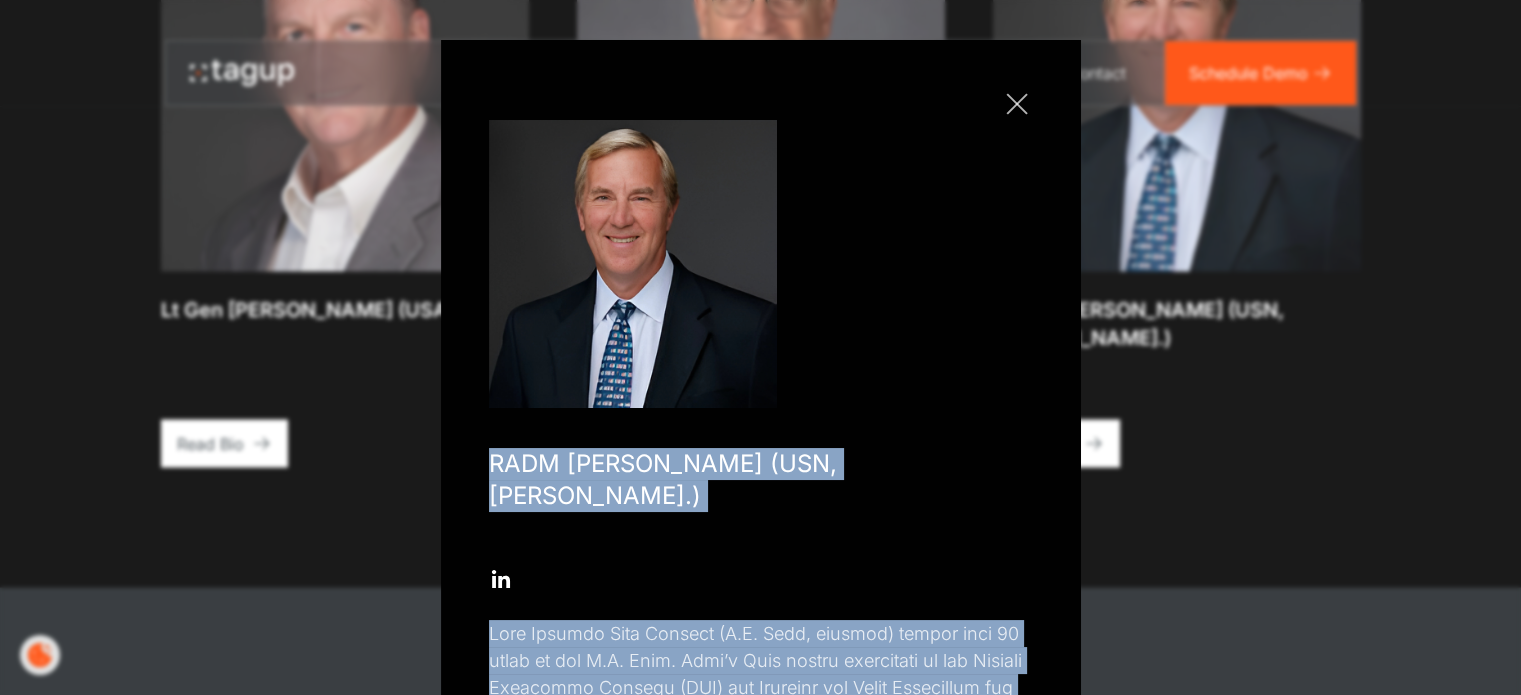 click on "Close popup" at bounding box center [1017, 104] 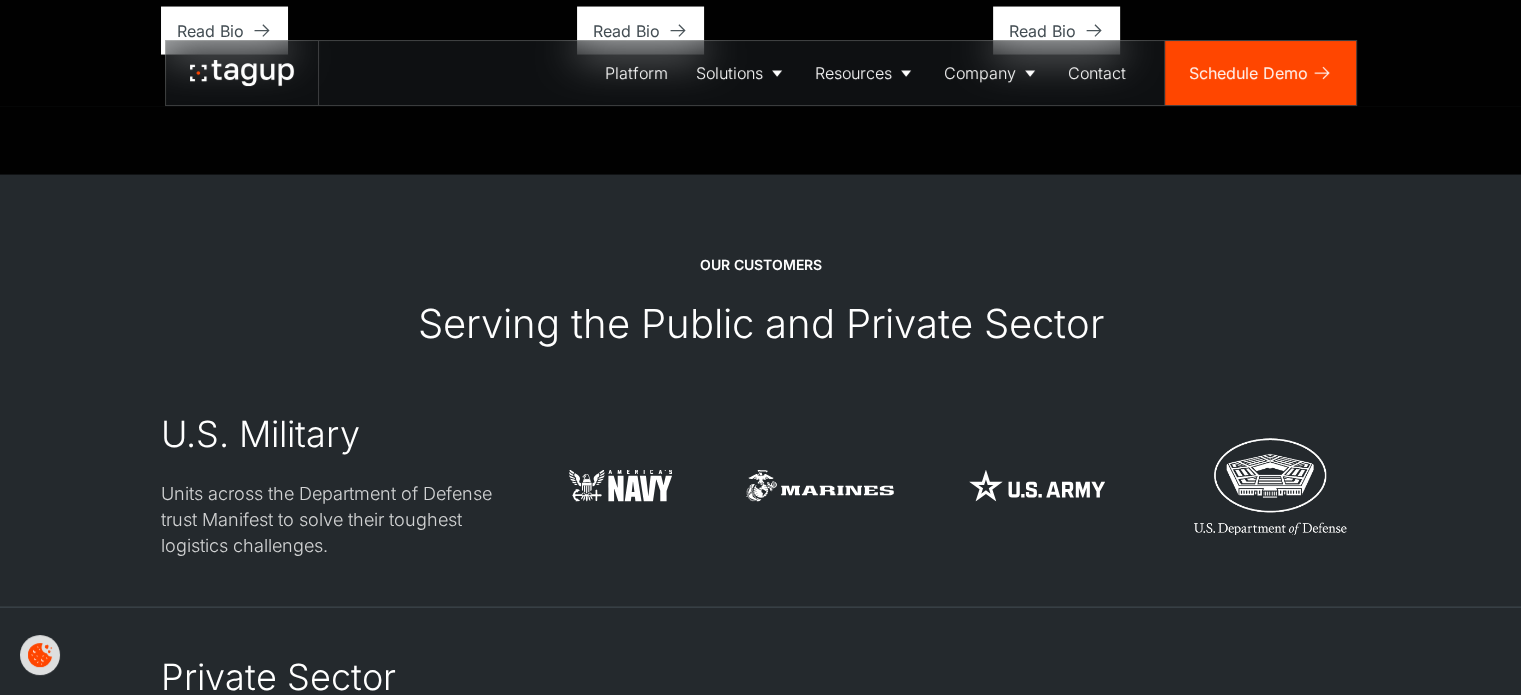 scroll, scrollTop: 4176, scrollLeft: 0, axis: vertical 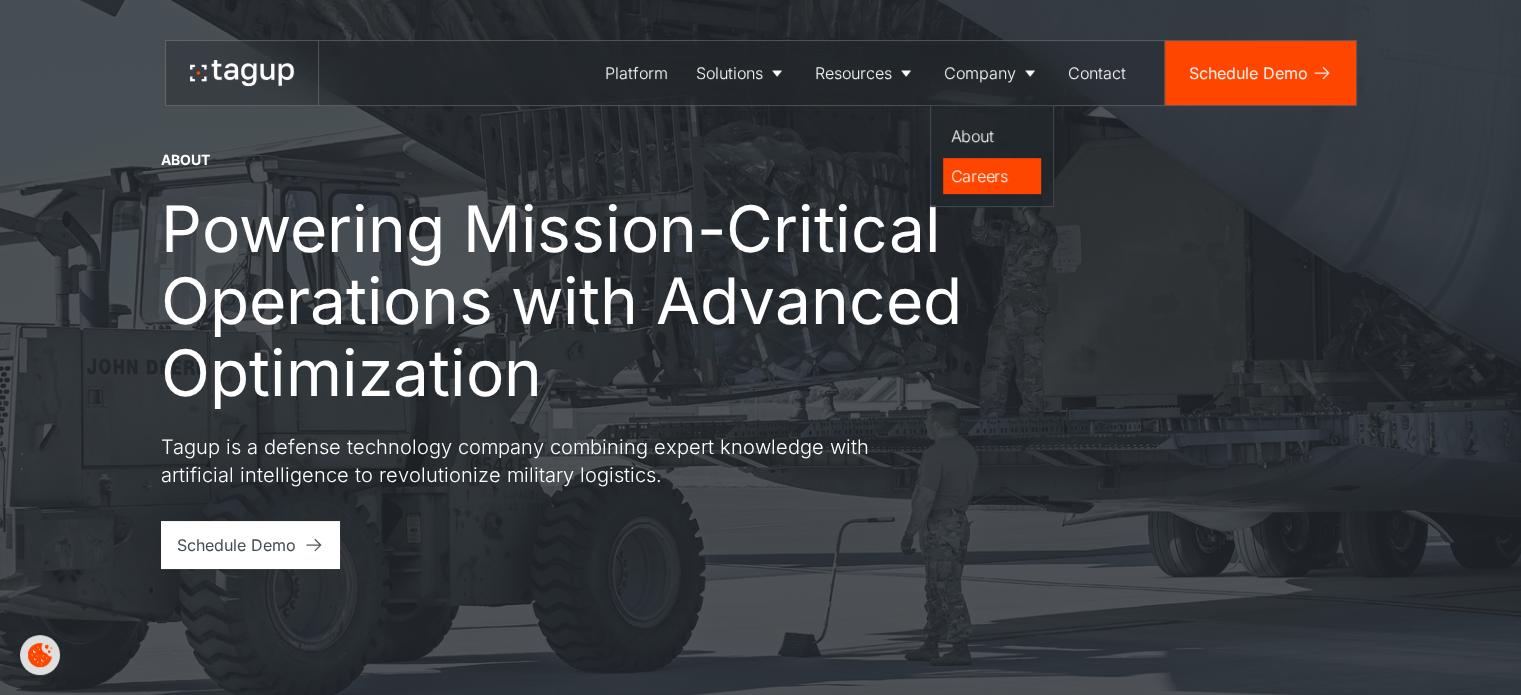 click on "Careers" at bounding box center [992, 176] 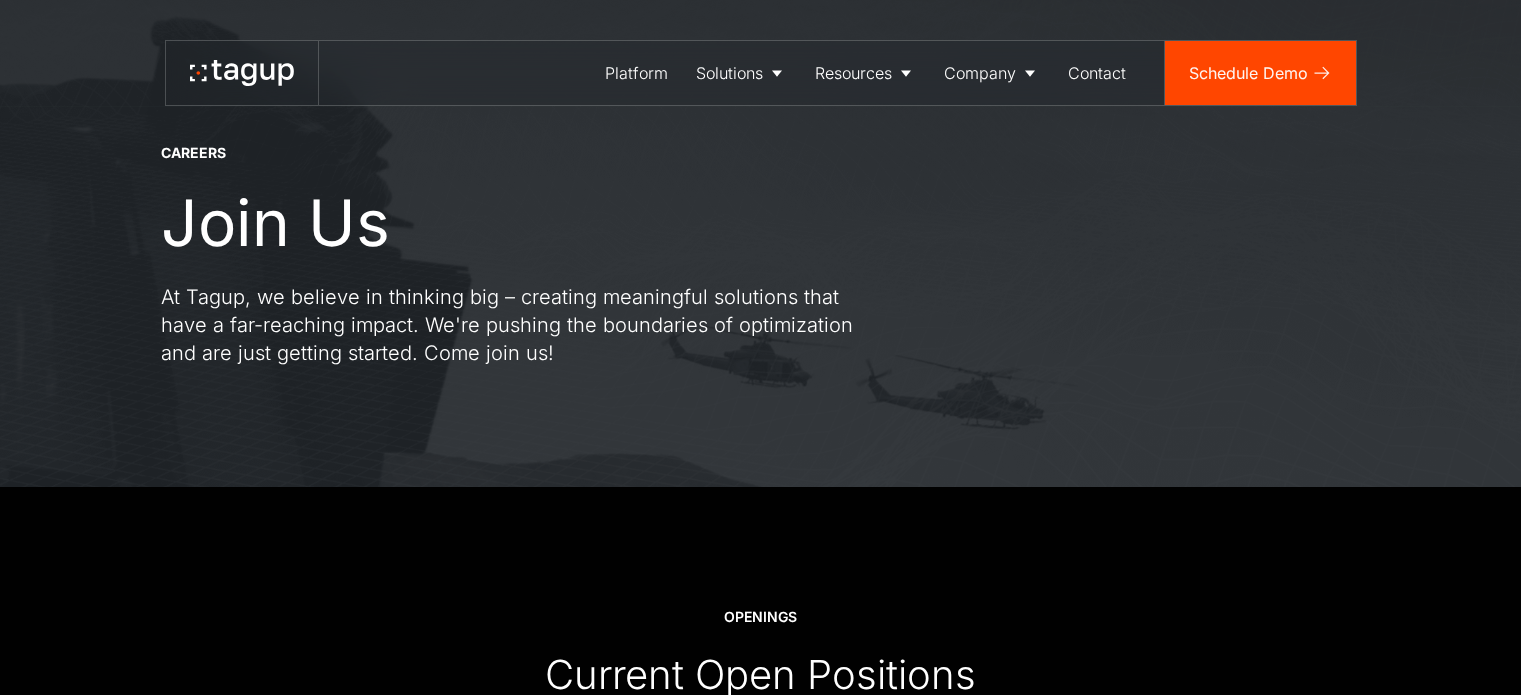 scroll, scrollTop: 0, scrollLeft: 0, axis: both 